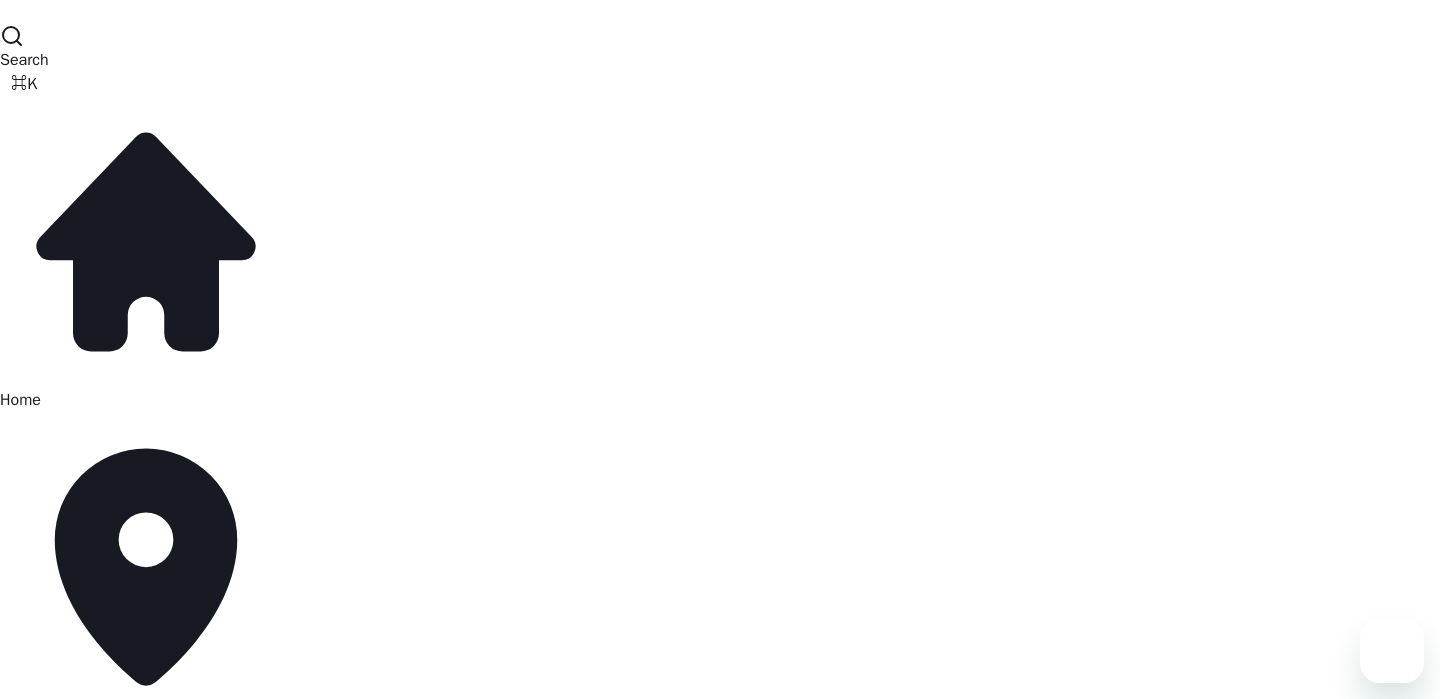scroll, scrollTop: 0, scrollLeft: 0, axis: both 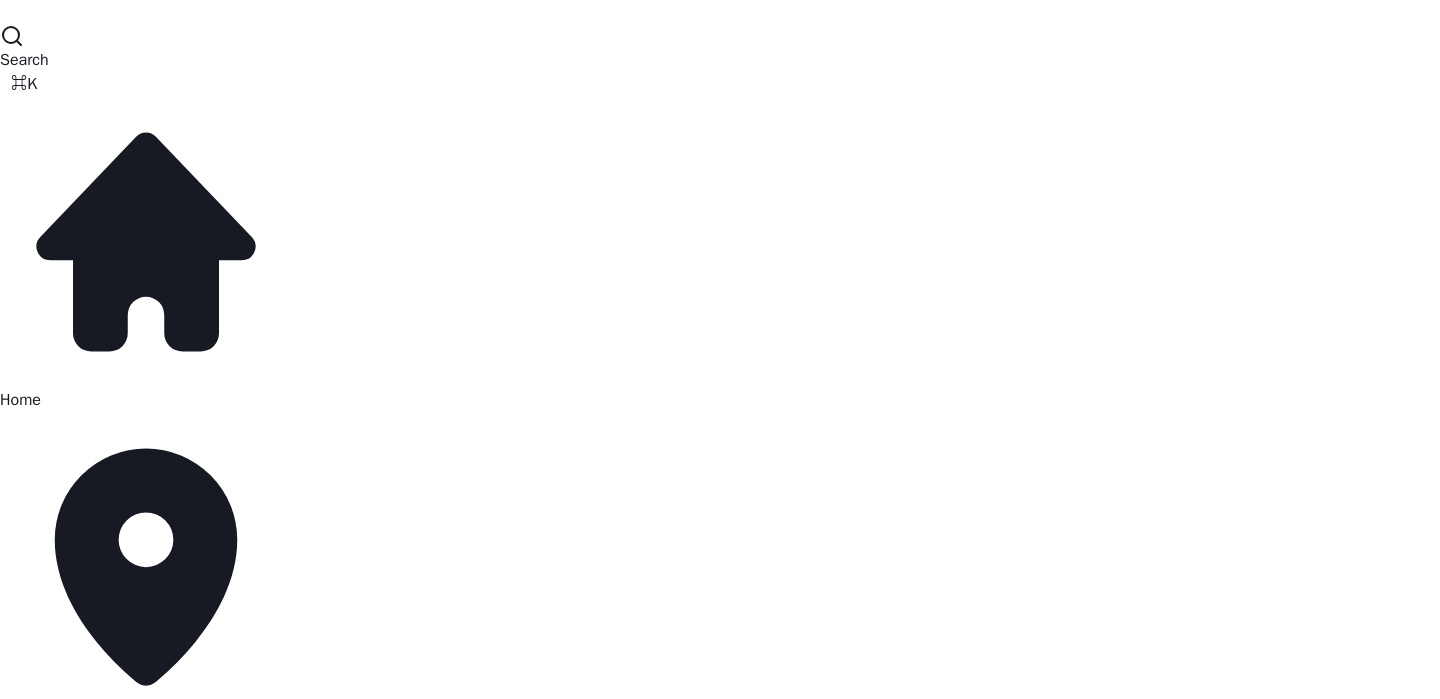 click on "Marketing" at bounding box center (34, 1032) 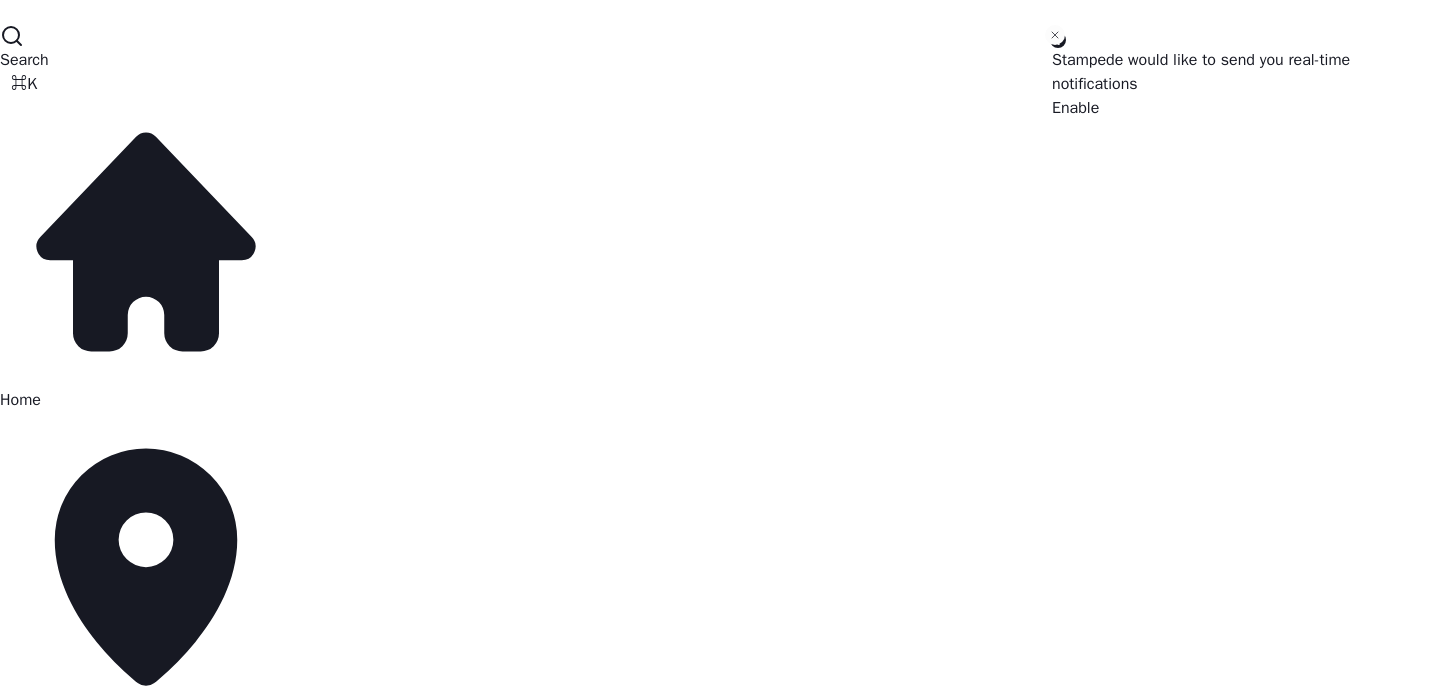 scroll, scrollTop: 1332, scrollLeft: 0, axis: vertical 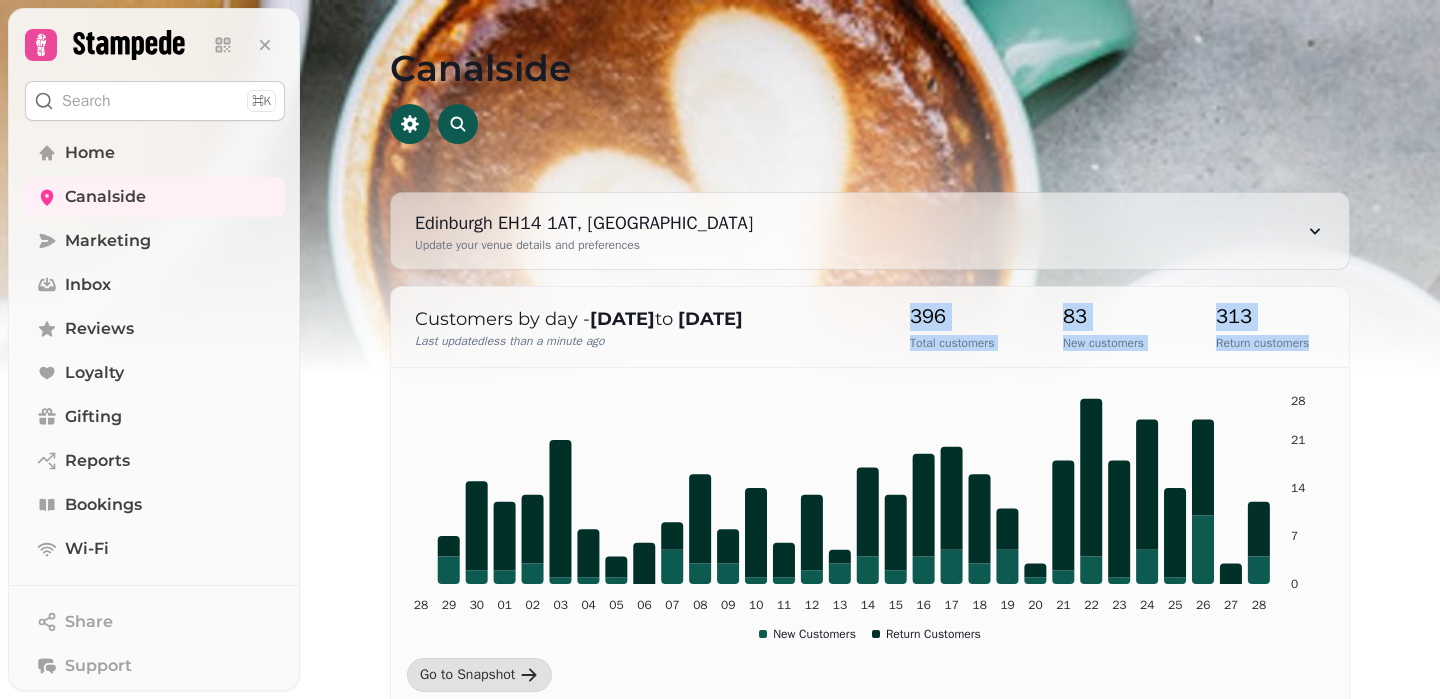 drag, startPoint x: 910, startPoint y: 312, endPoint x: 1326, endPoint y: 339, distance: 416.87527 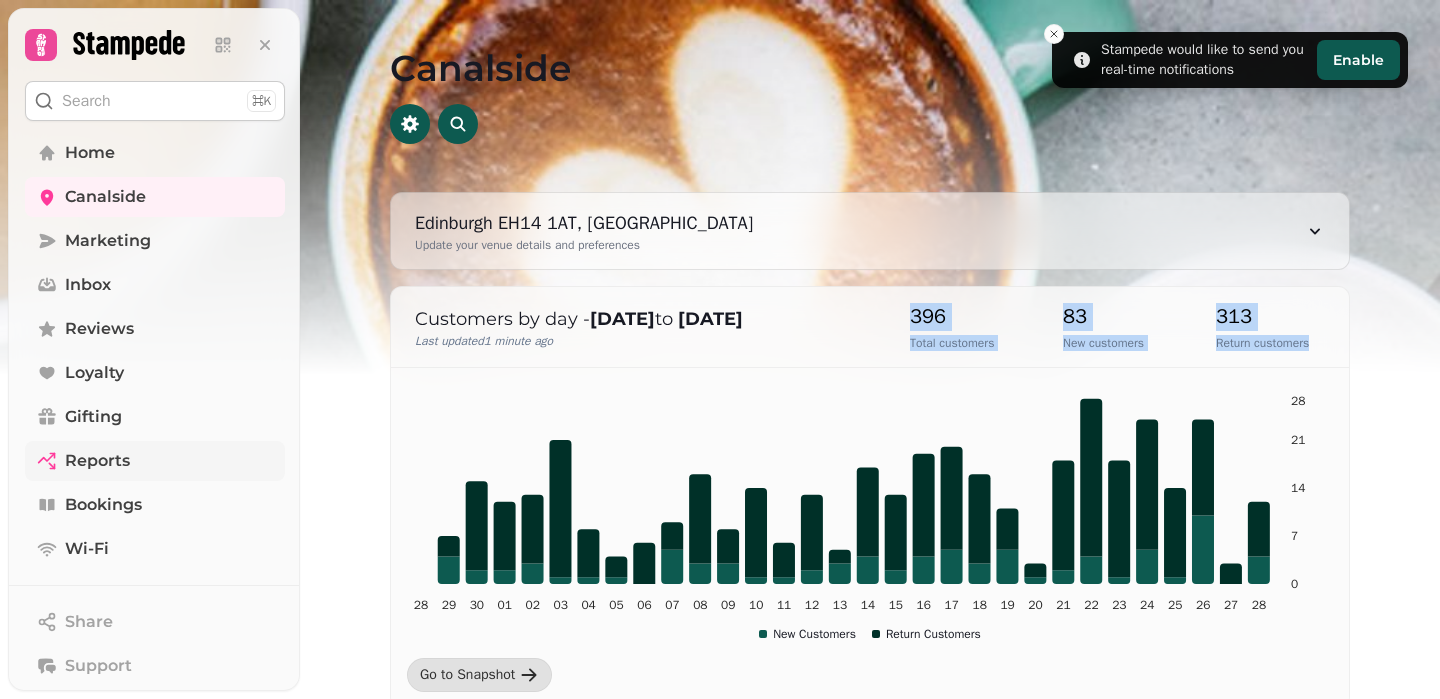 click on "Reports" at bounding box center [155, 461] 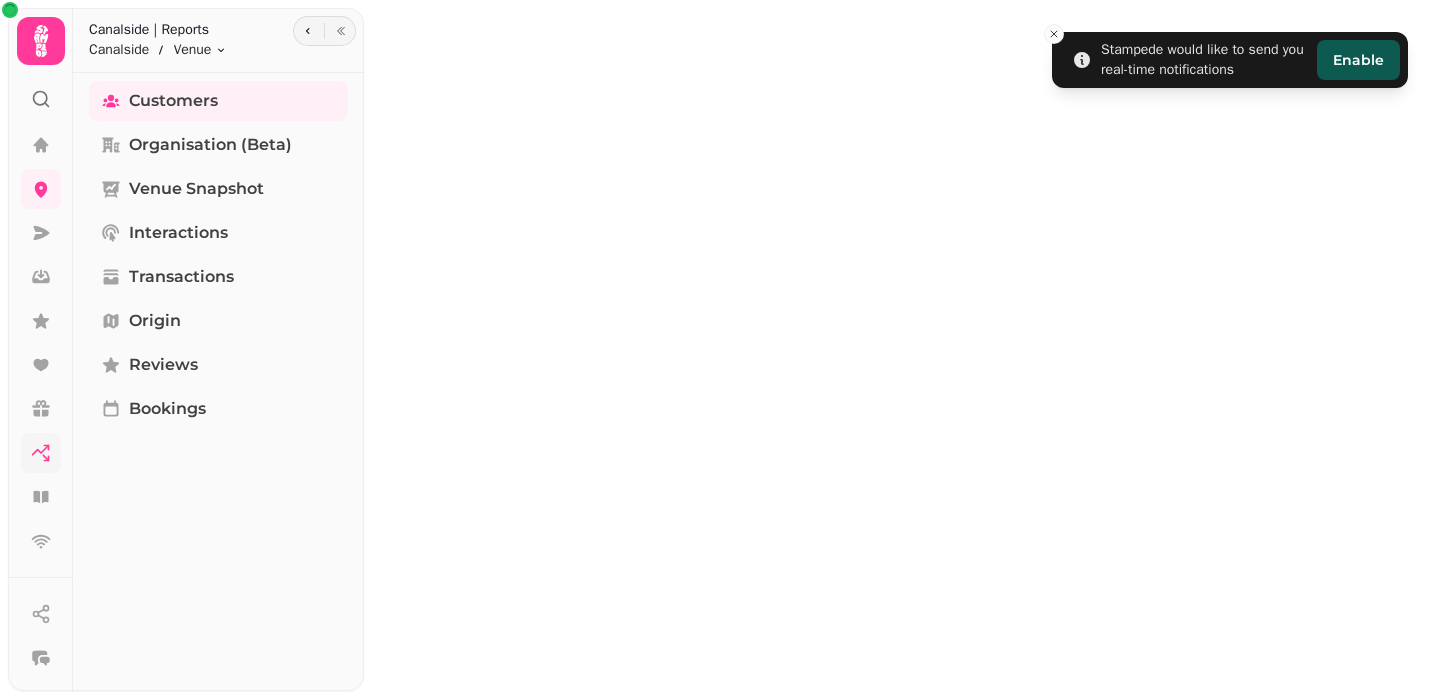 select on "**" 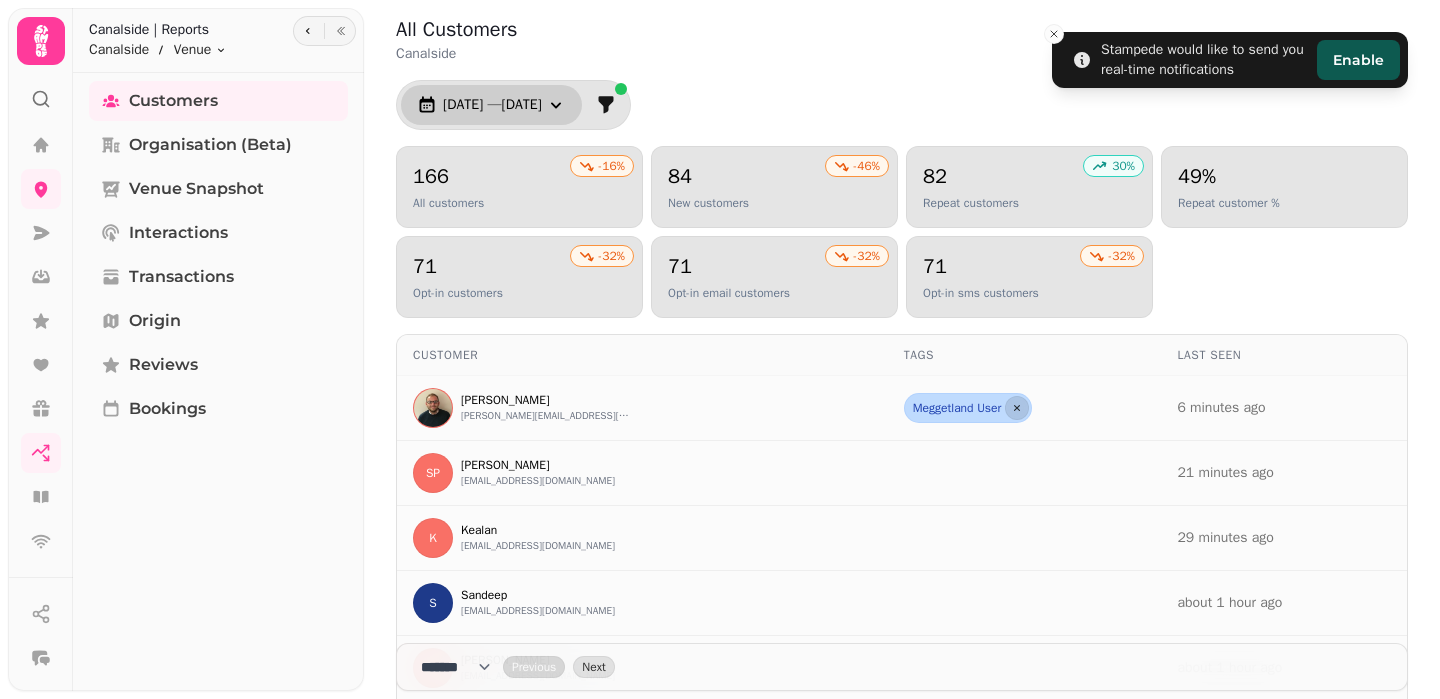 click on "[DATE]    —  [DATE]" at bounding box center [492, 105] 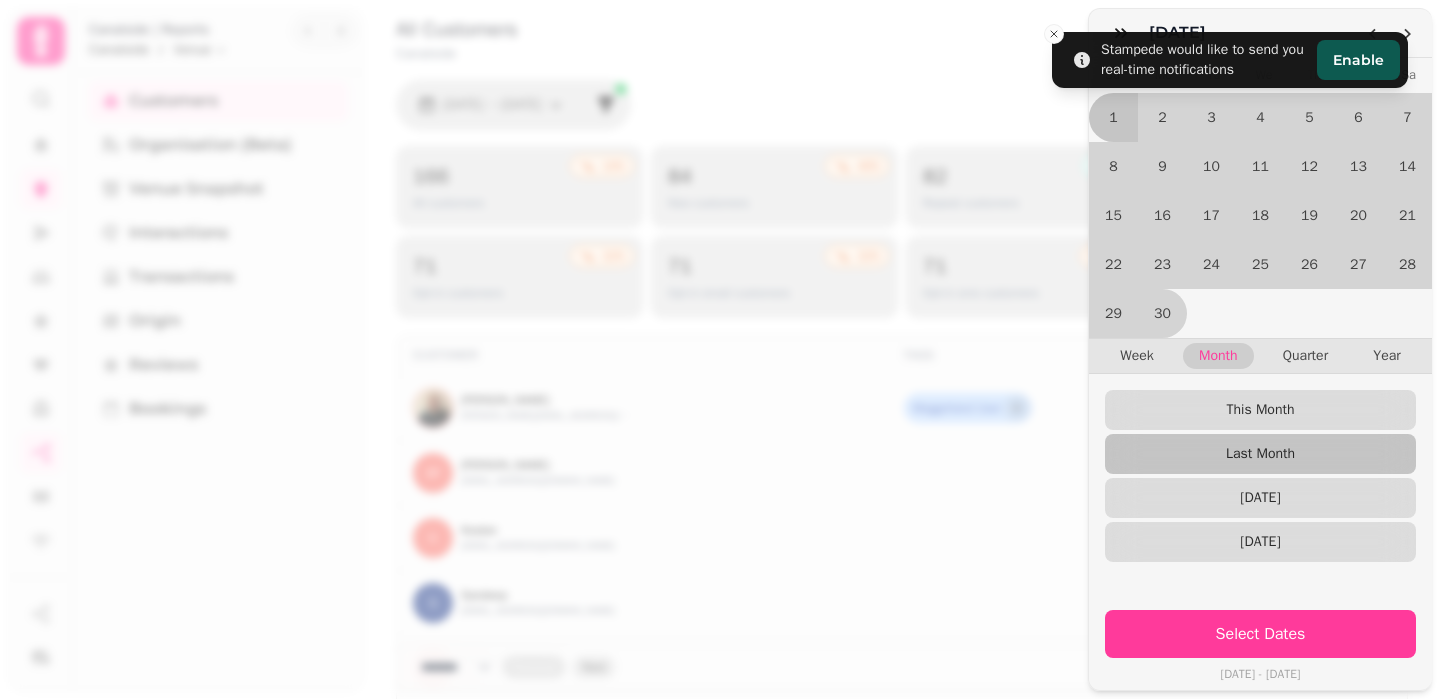 click on "June [DATE] Mo Tu We Th Fr Sa 1 2 3 4 5 6 7 8 9 10 11 12 13 14 15 16 17 18 19 20 21 22 23 24 25 26 27 28 29 30 Week Month Quarter Year This Month Last Month [DATE] [DATE] Select Dates [DATE]   -   [DATE]" at bounding box center [720, 365] 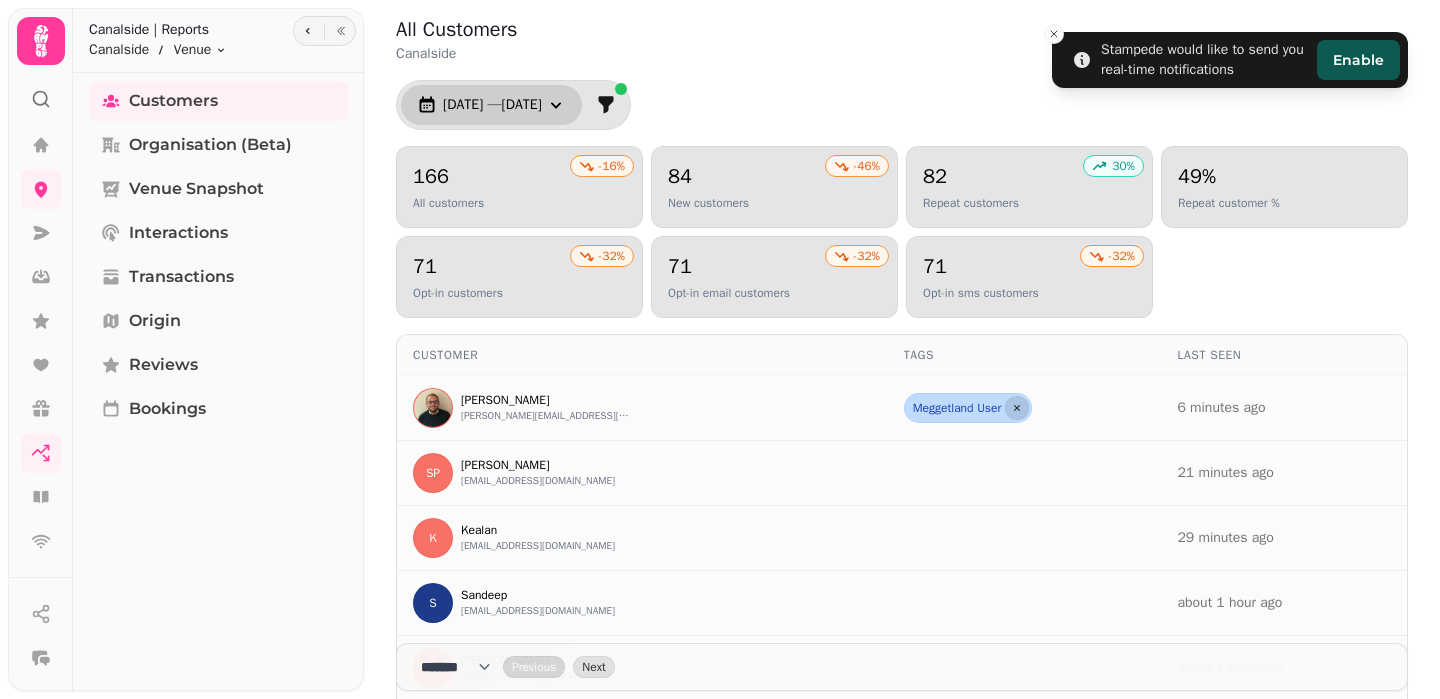 click on "[DATE]    —  [DATE]" at bounding box center (491, 105) 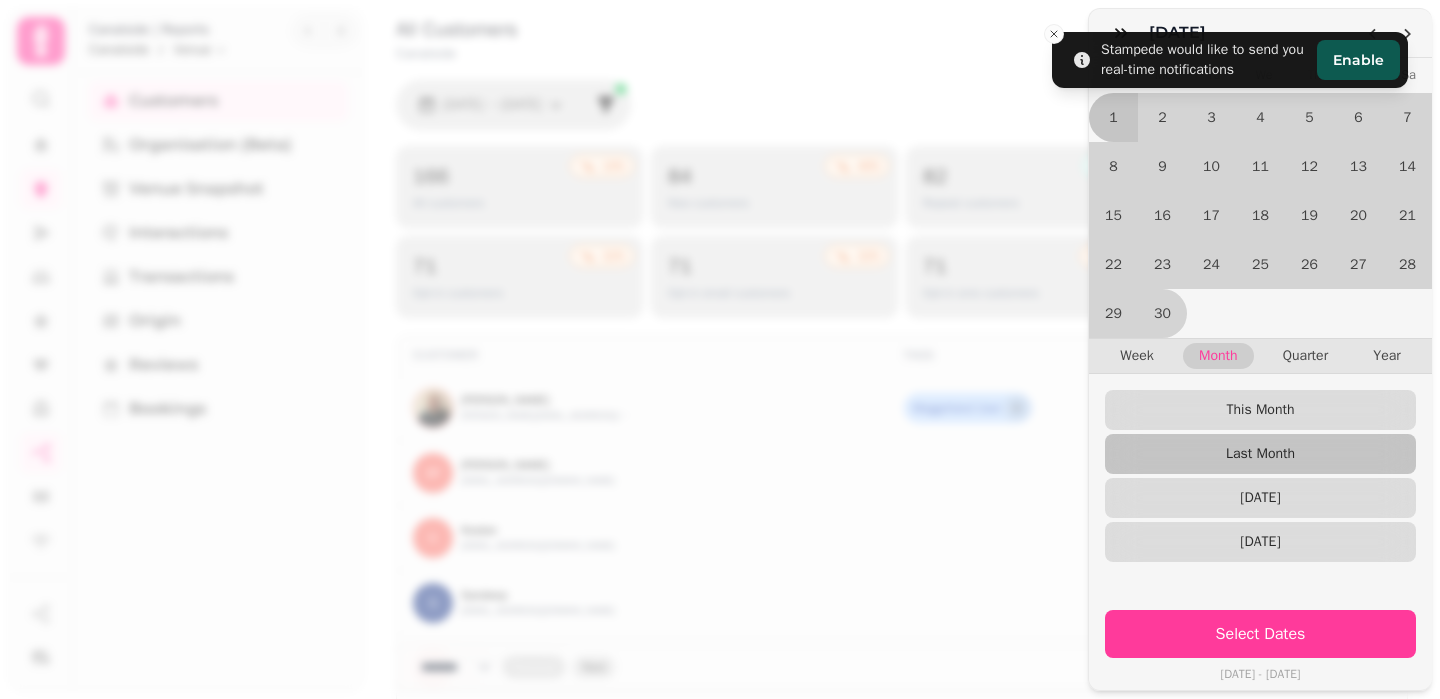 click on "June [DATE] Mo Tu We Th Fr Sa 1 2 3 4 5 6 7 8 9 10 11 12 13 14 15 16 17 18 19 20 21 22 23 24 25 26 27 28 29 30 Week Month Quarter Year This Month Last Month [DATE] [DATE] Select Dates [DATE]   -   [DATE]" at bounding box center (720, 365) 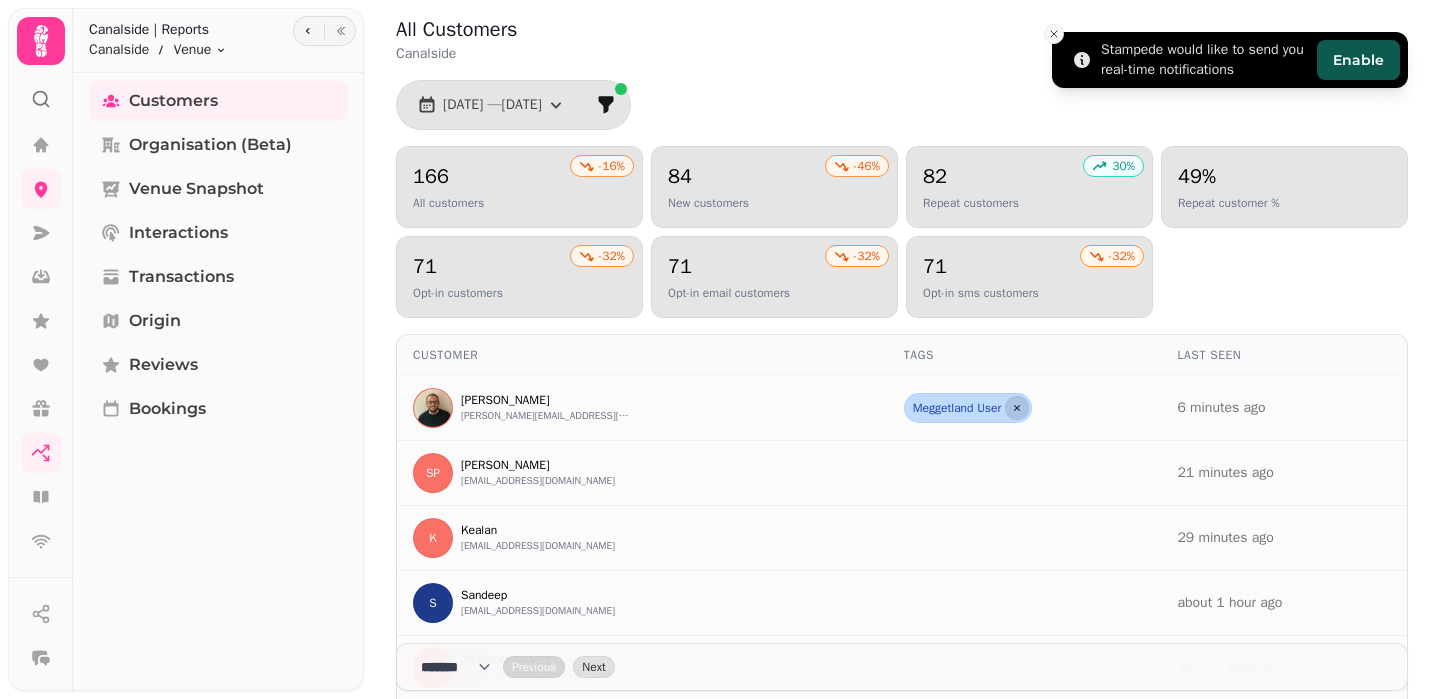 click 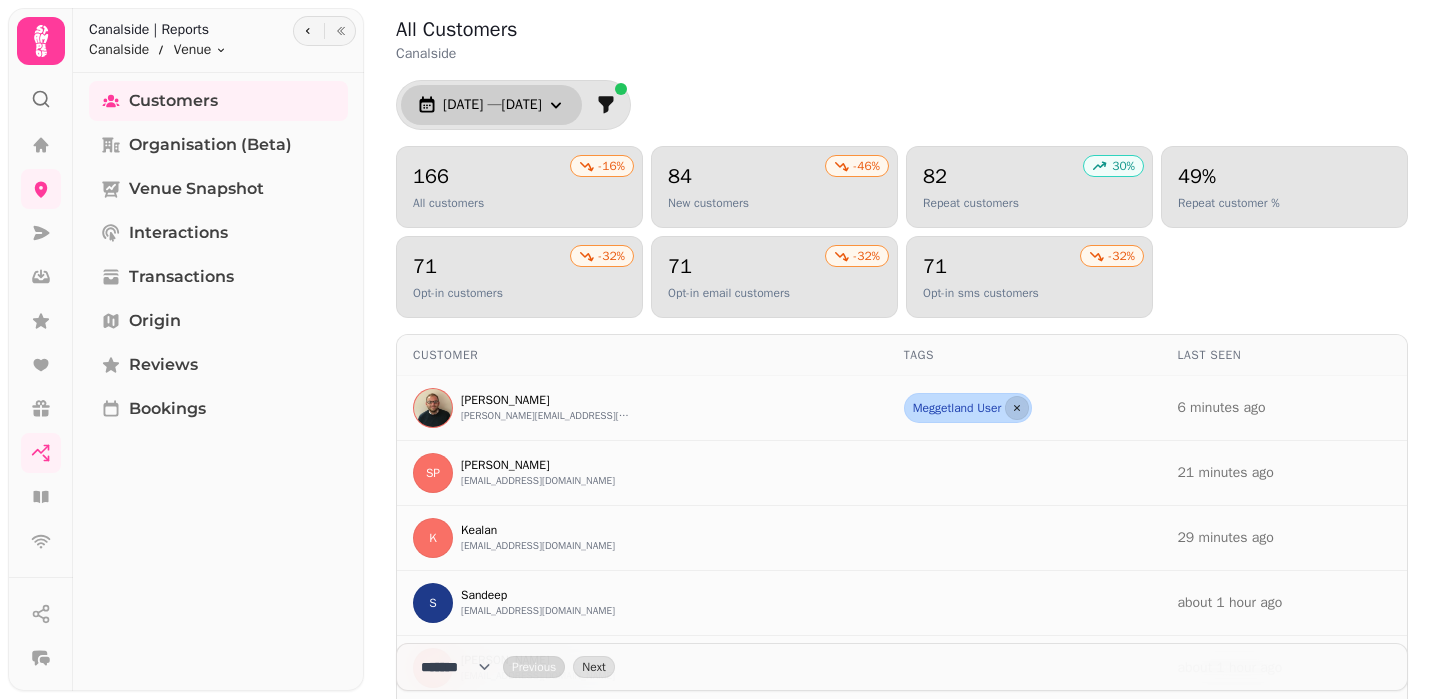 click on "[DATE]    —  [DATE]" at bounding box center (492, 105) 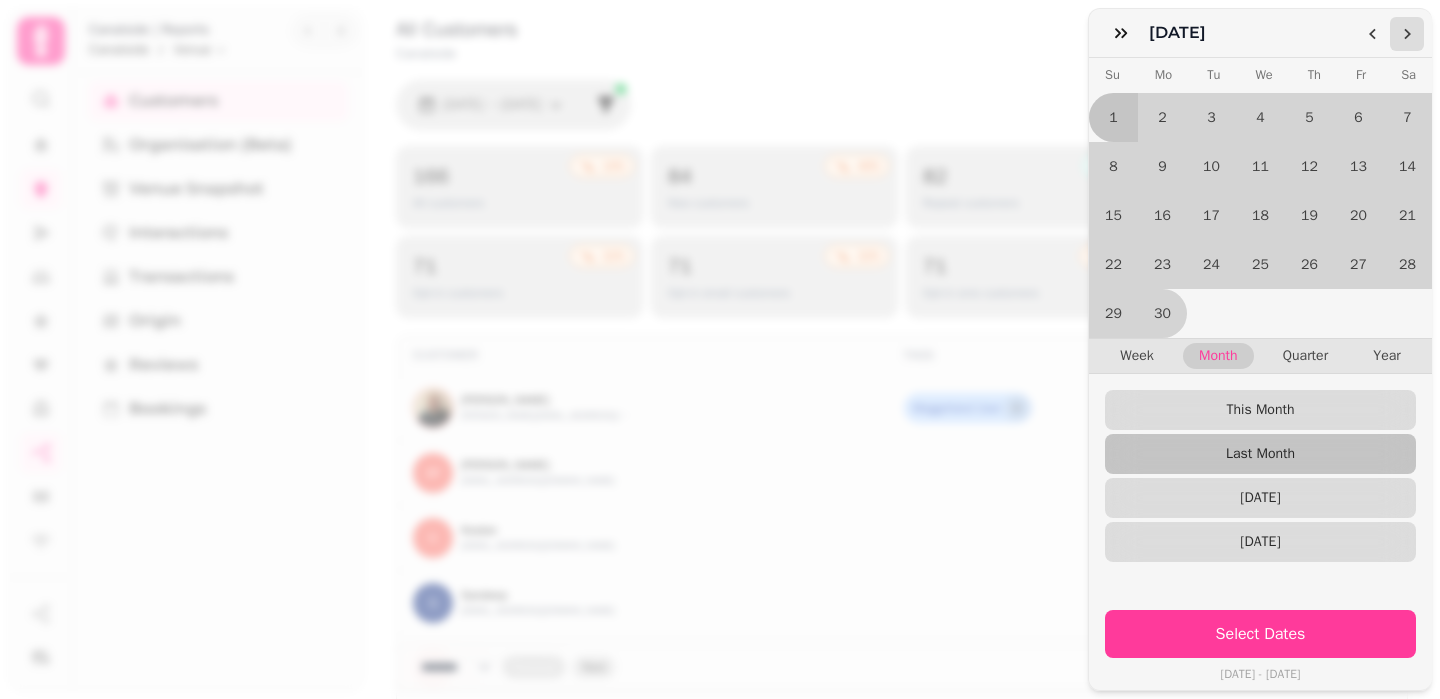 click 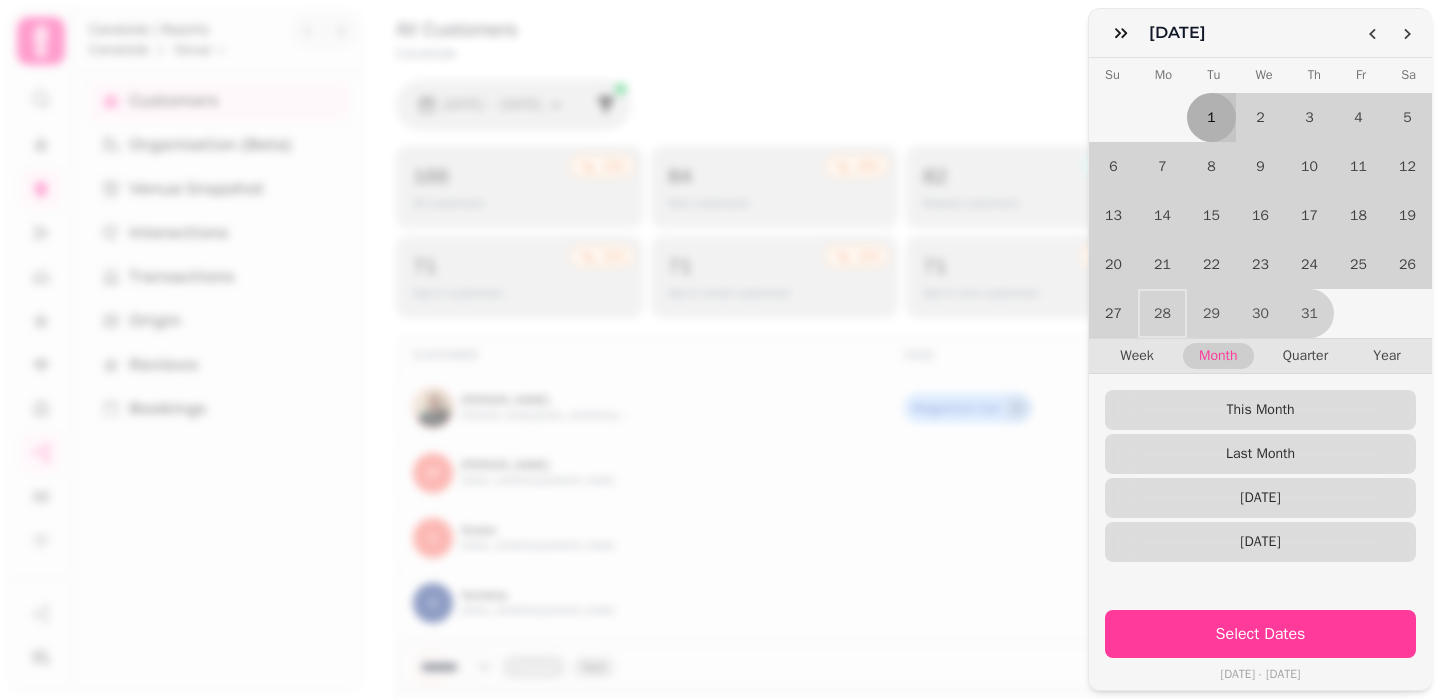 click on "1" at bounding box center (1211, 117) 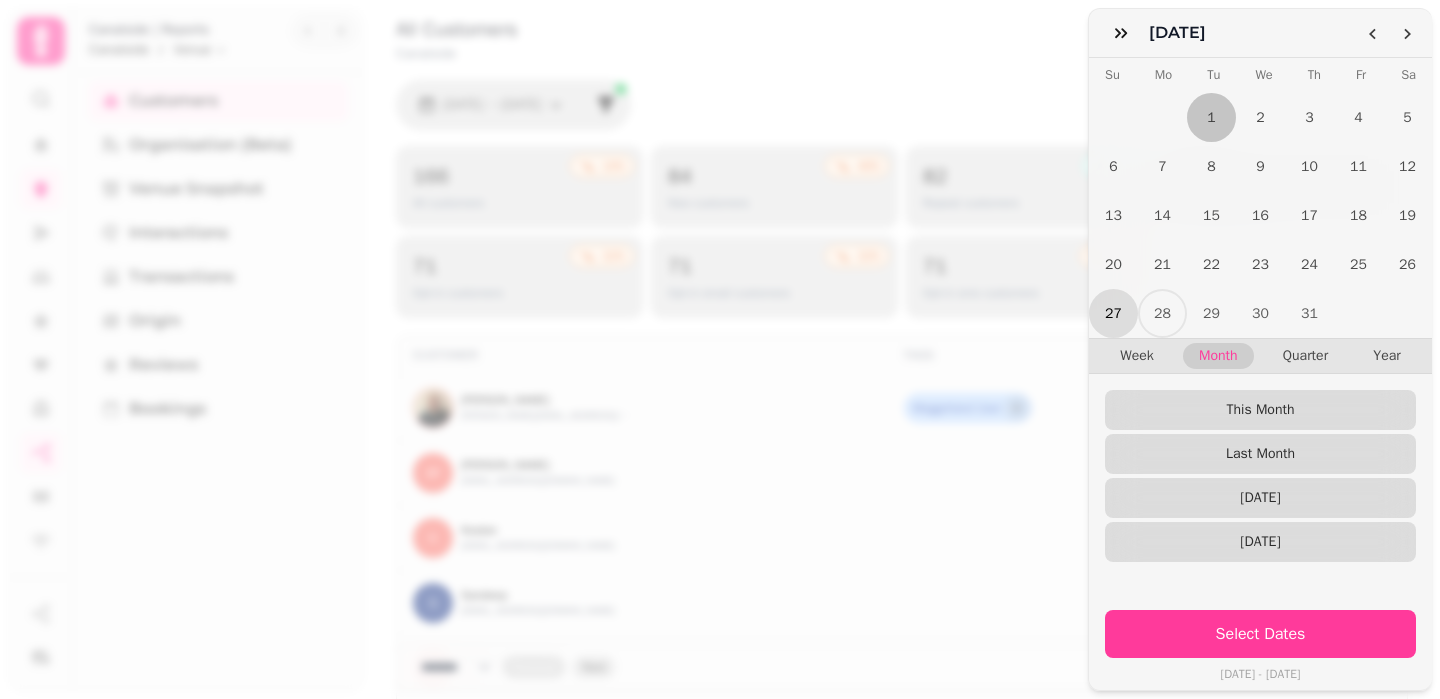 click on "27" at bounding box center (1113, 313) 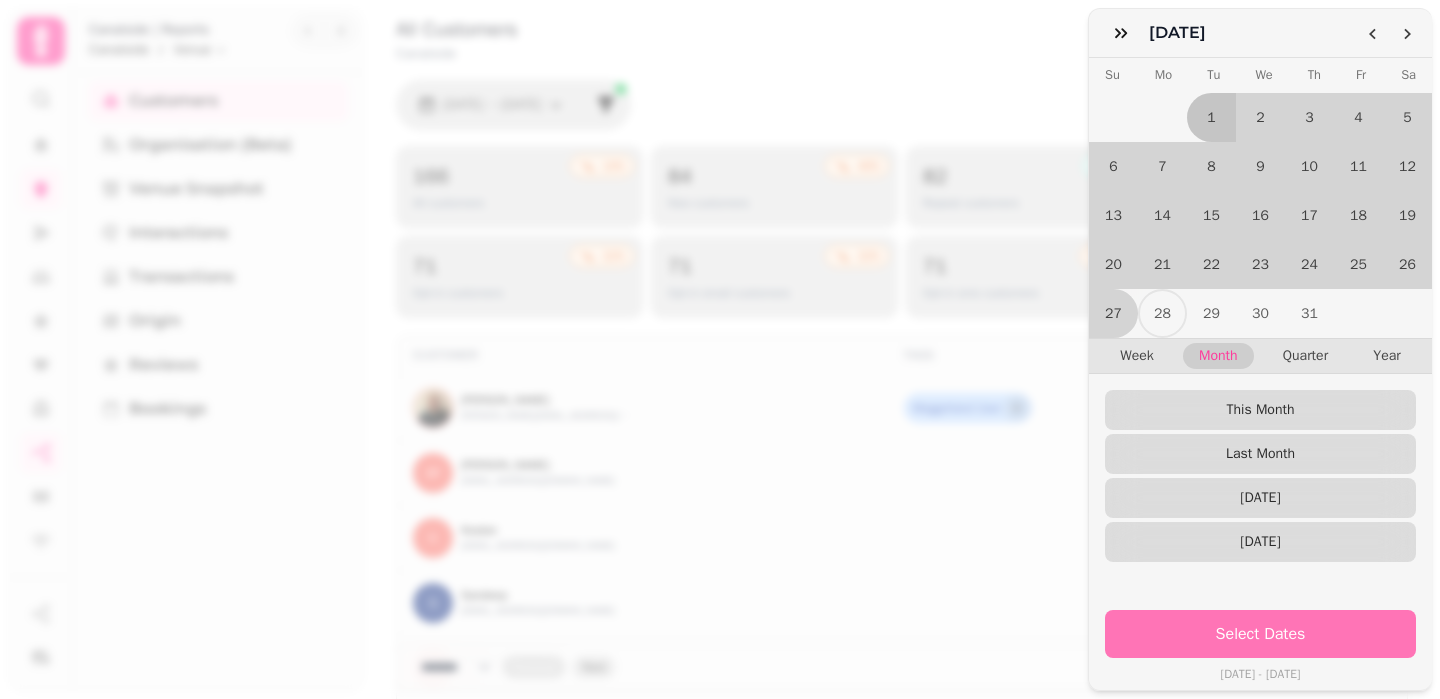 click on "Select Dates" at bounding box center (1260, 634) 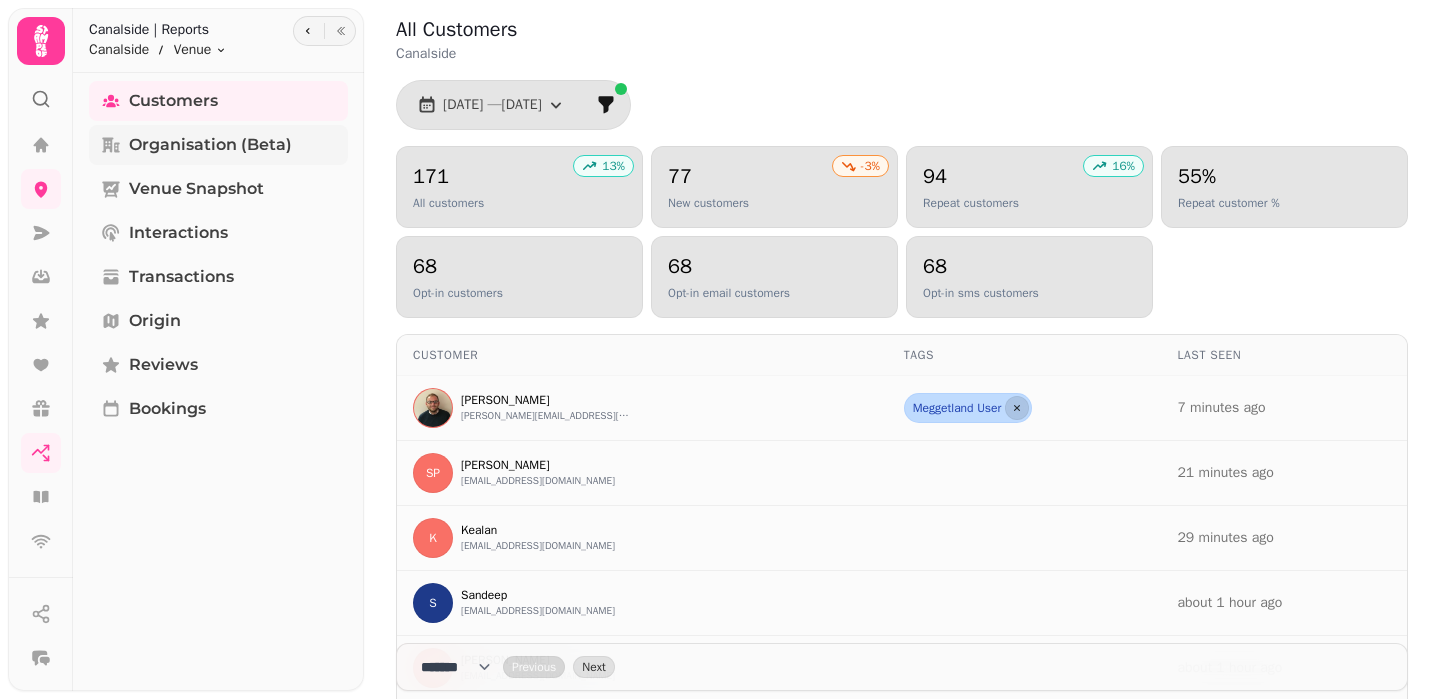 click on "Organisation (beta)" at bounding box center [210, 145] 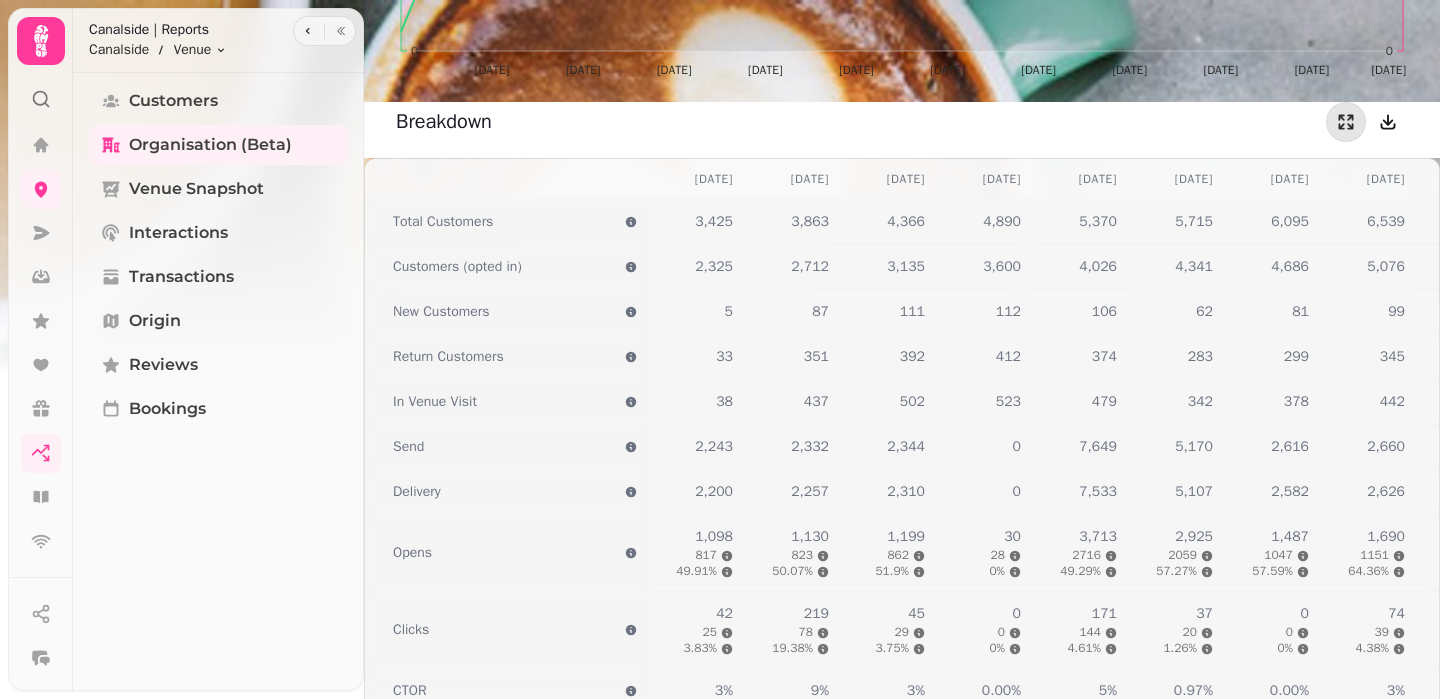 scroll, scrollTop: 2300, scrollLeft: 0, axis: vertical 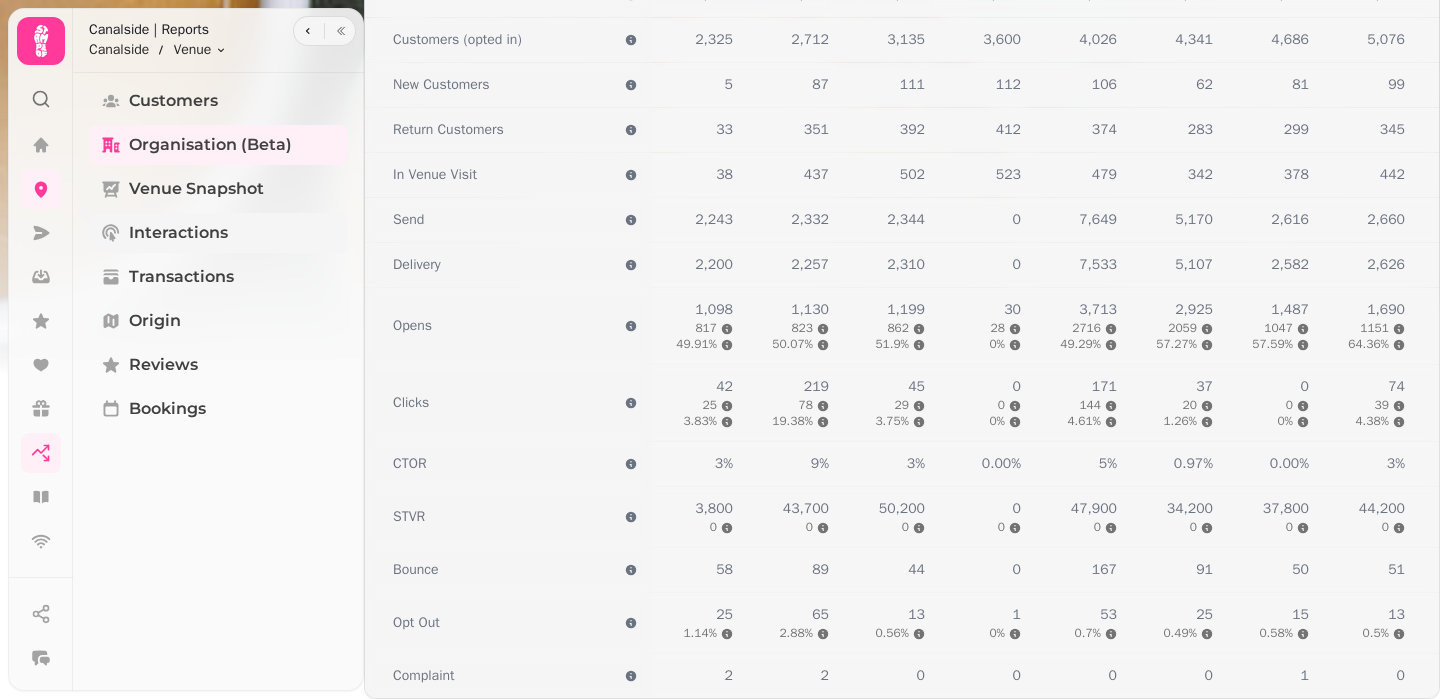 click on "Interactions" at bounding box center [178, 233] 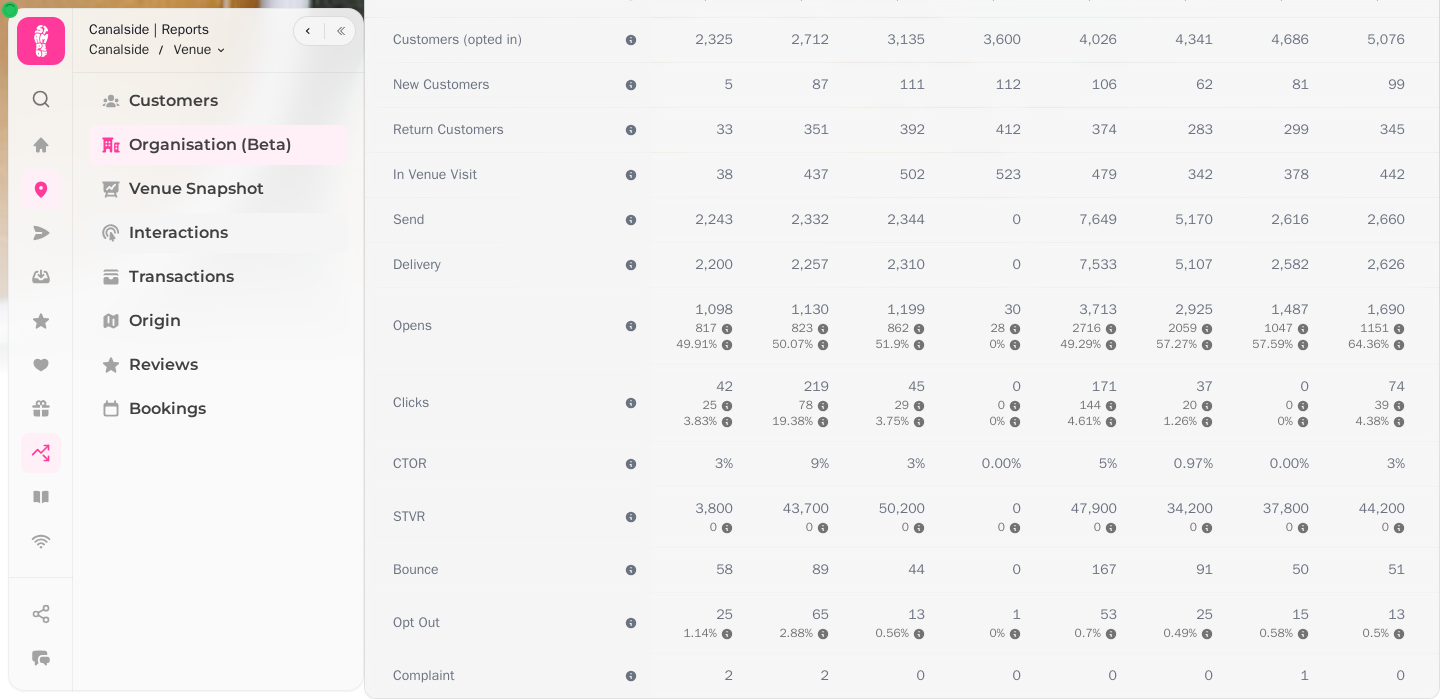 select on "**" 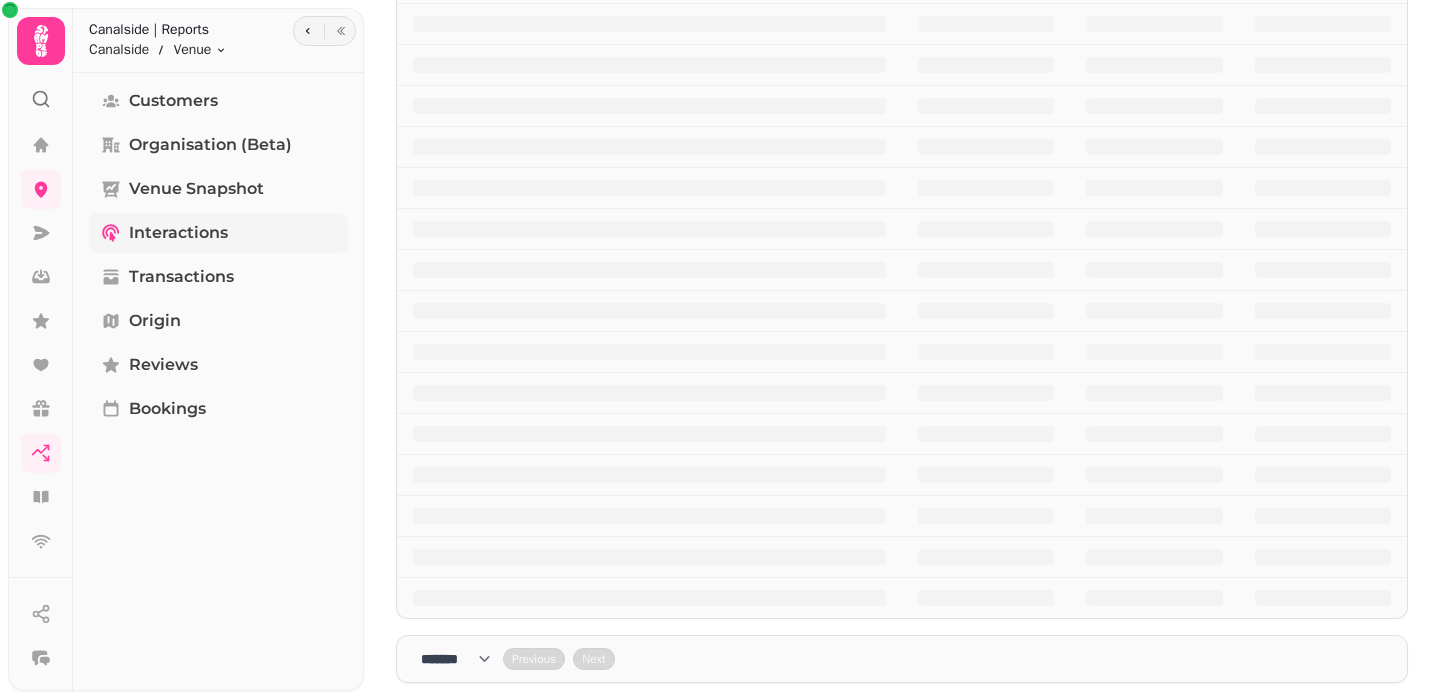 scroll, scrollTop: 584, scrollLeft: 0, axis: vertical 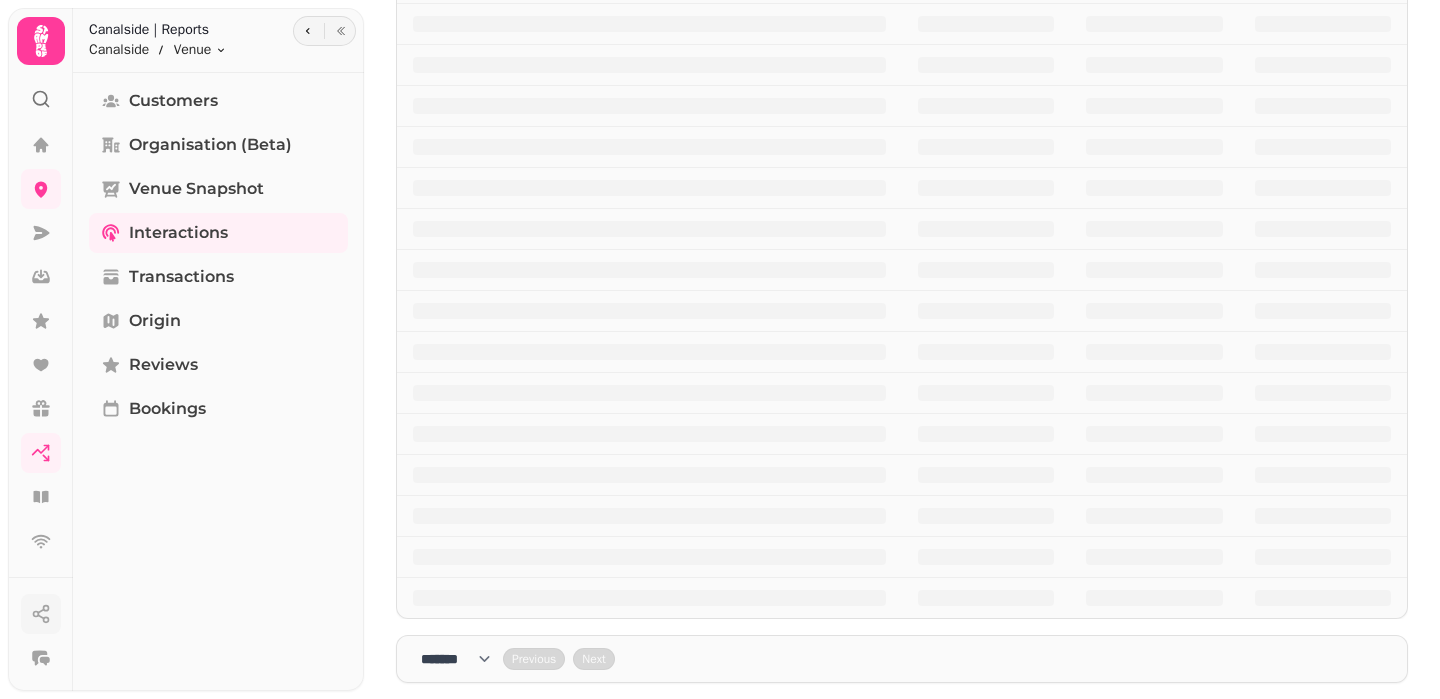 click 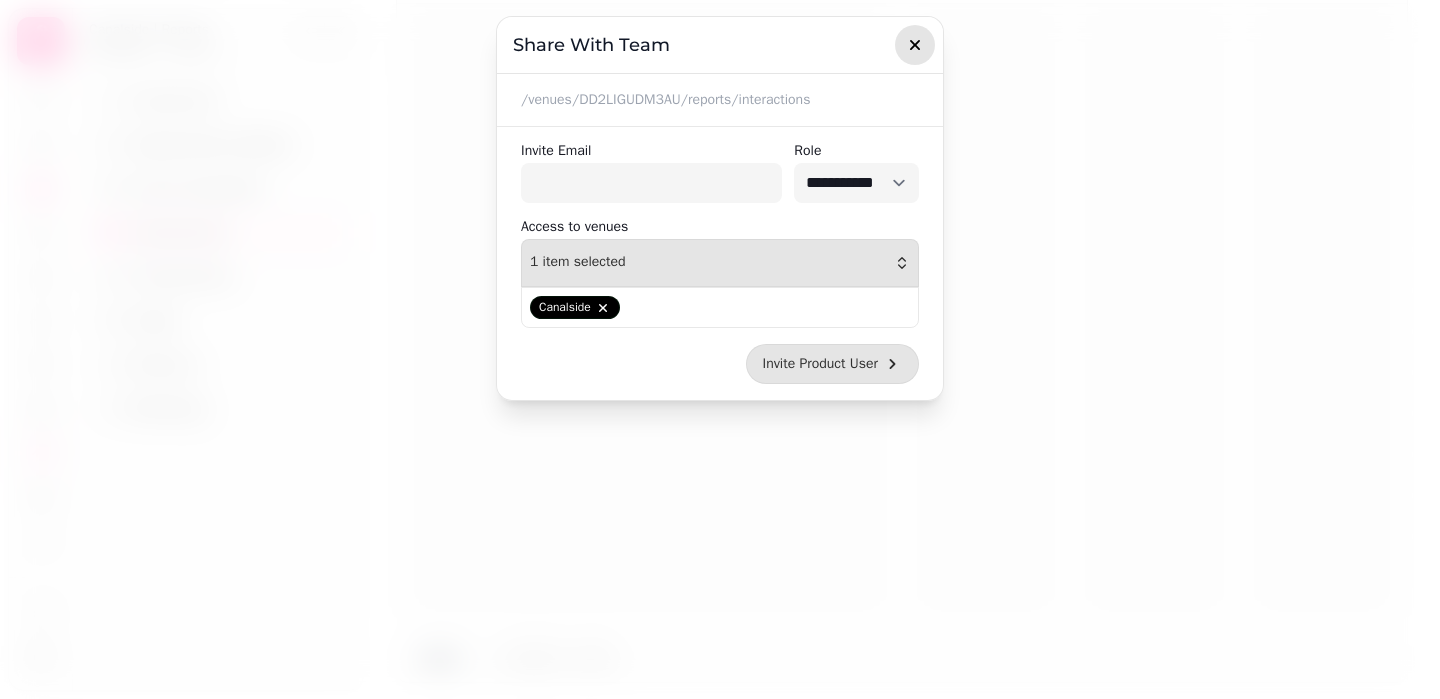 click 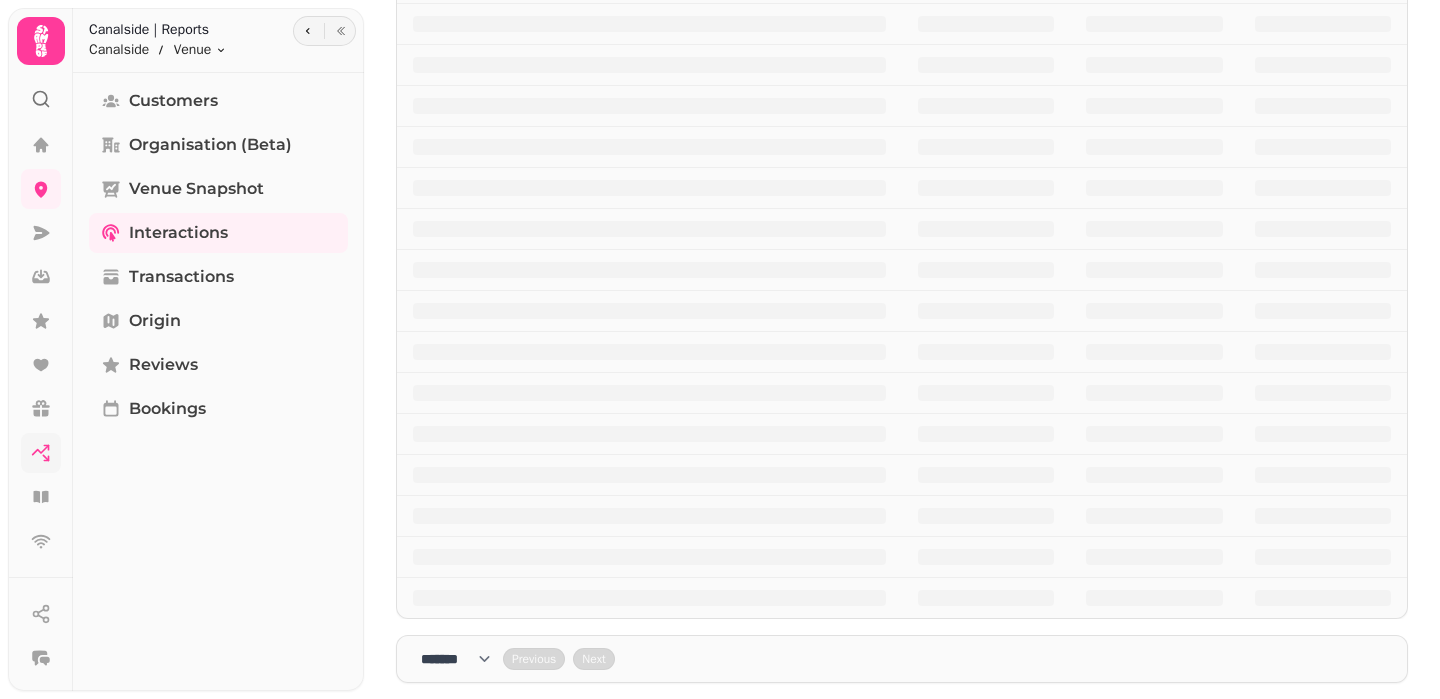 click at bounding box center (41, 453) 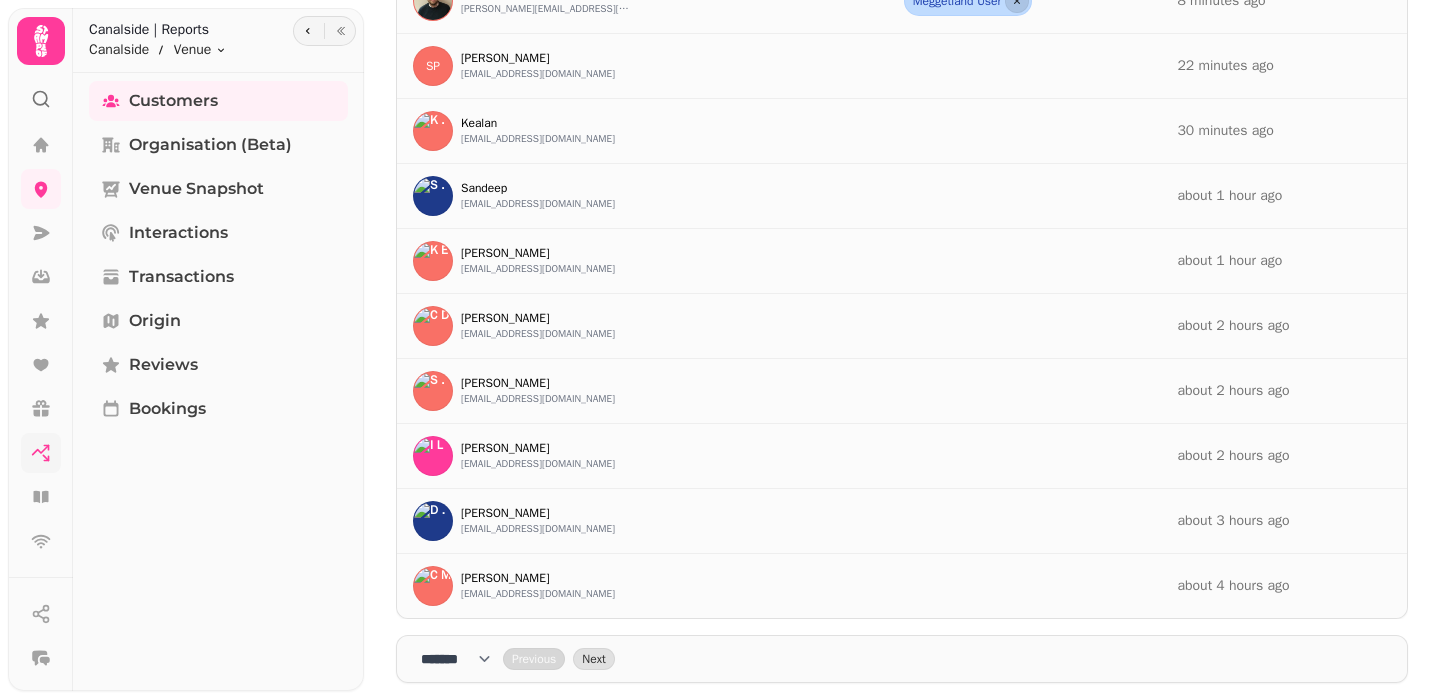 scroll, scrollTop: 407, scrollLeft: 0, axis: vertical 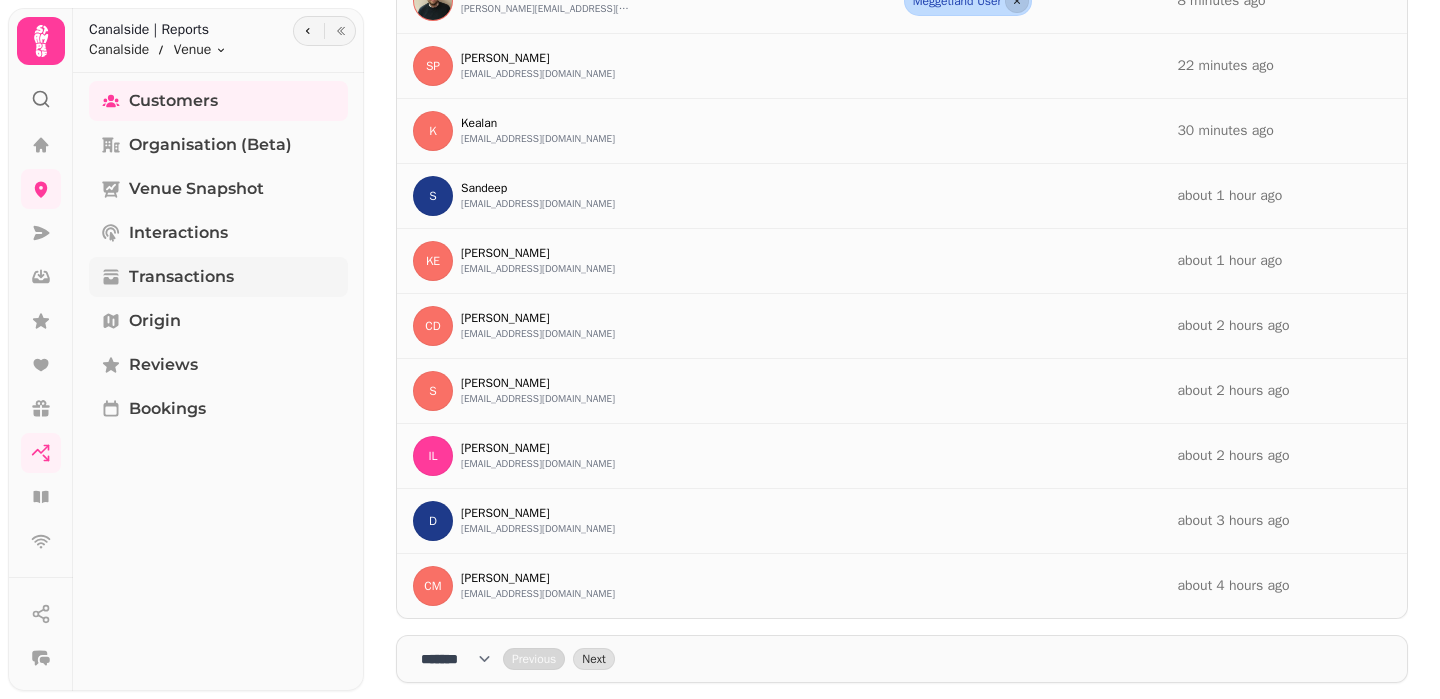click on "Transactions" at bounding box center (218, 277) 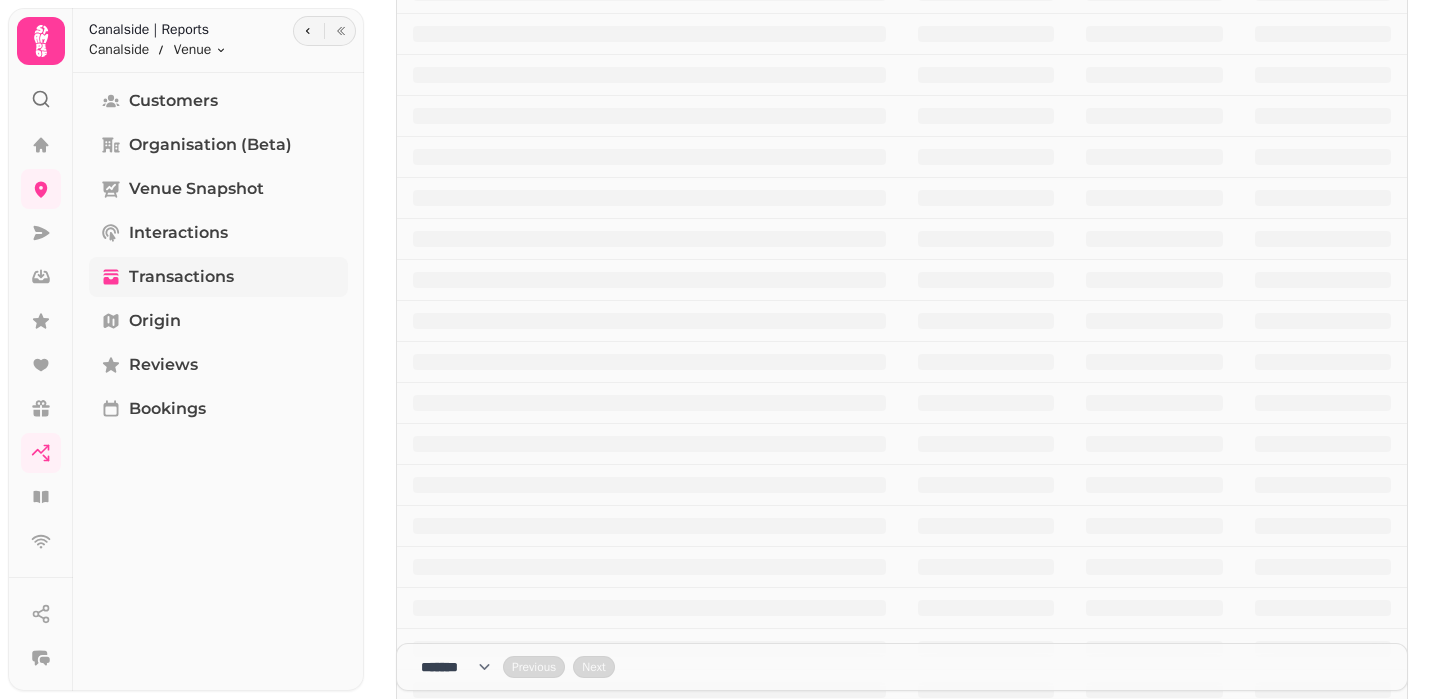 scroll, scrollTop: 0, scrollLeft: 0, axis: both 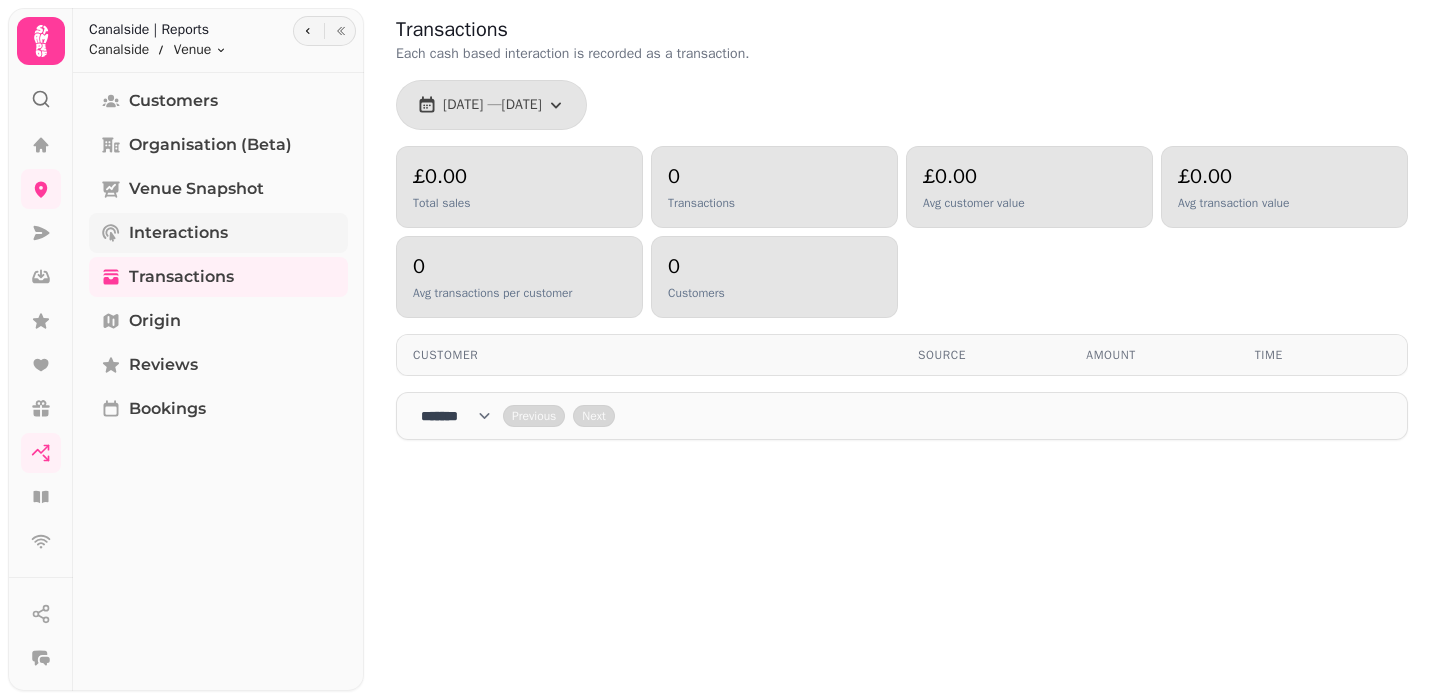 click on "Interactions" at bounding box center (218, 233) 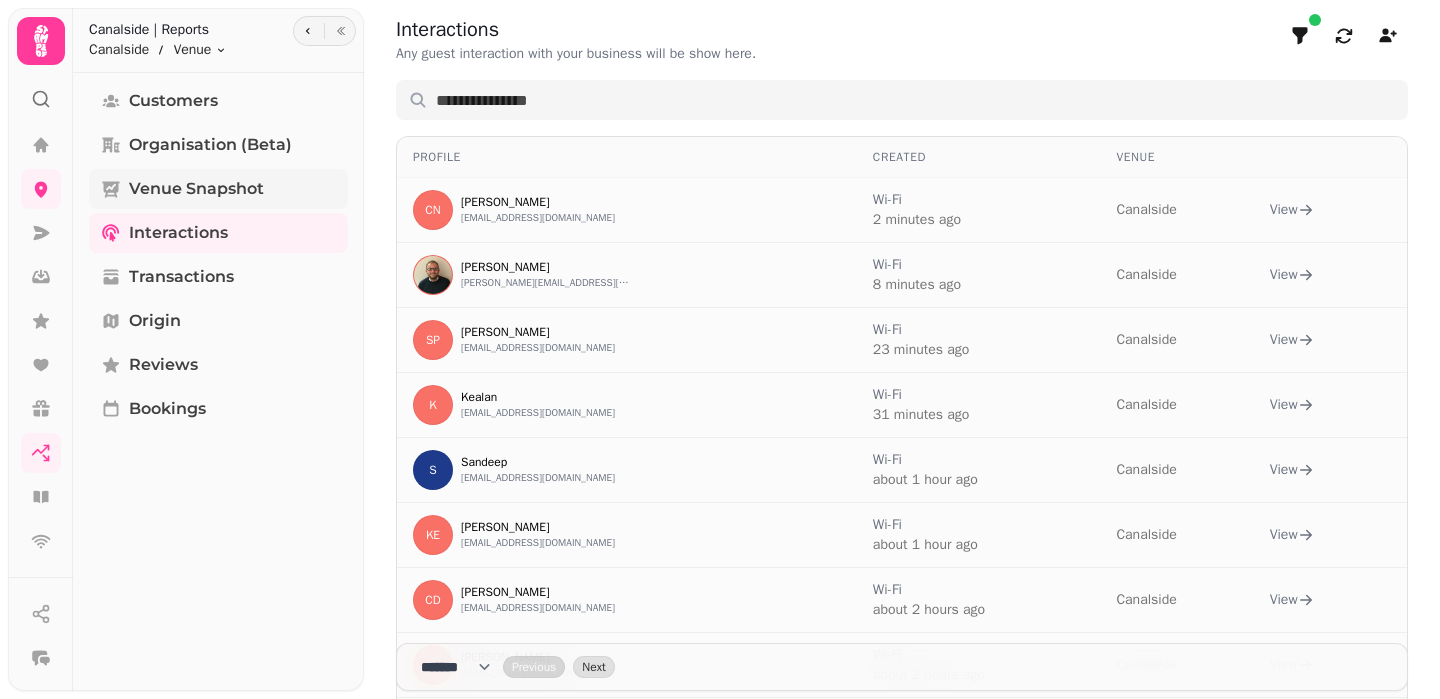 click on "Venue Snapshot" at bounding box center (196, 189) 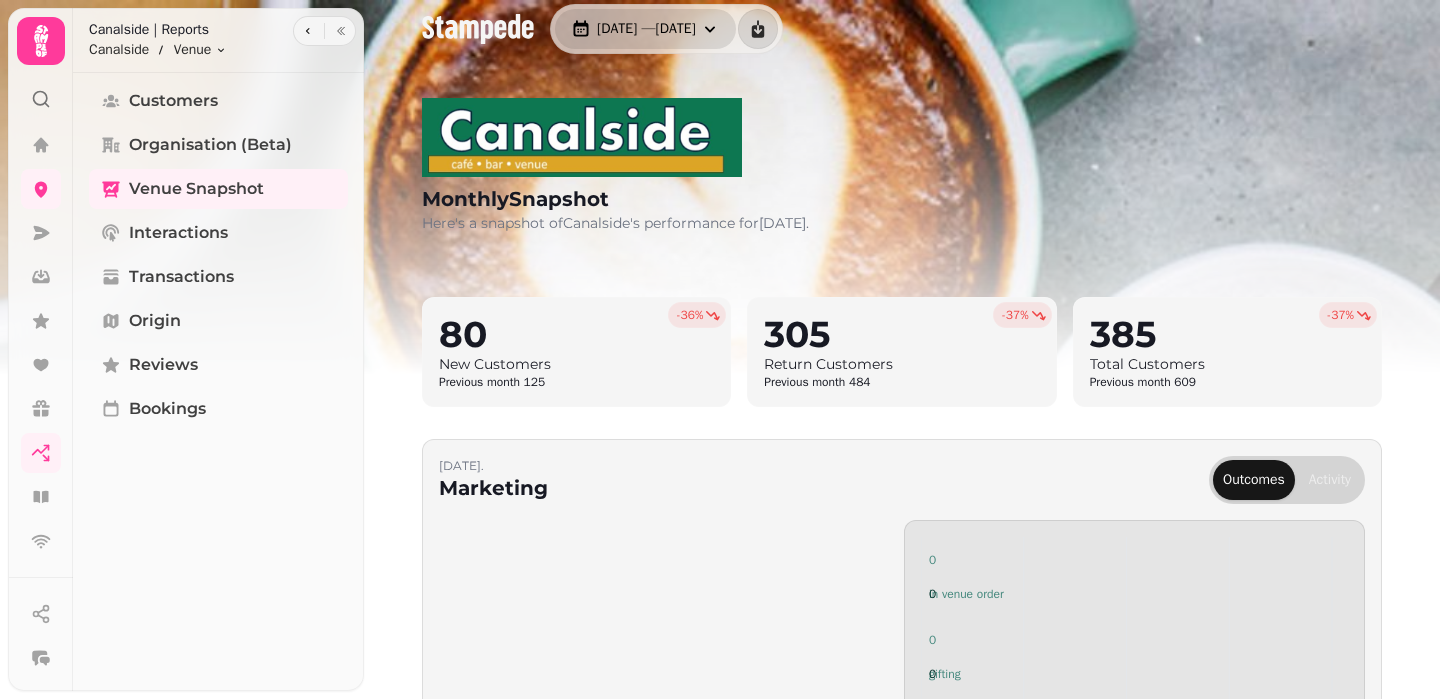 click on "[DATE]    —  [DATE]" at bounding box center [646, 29] 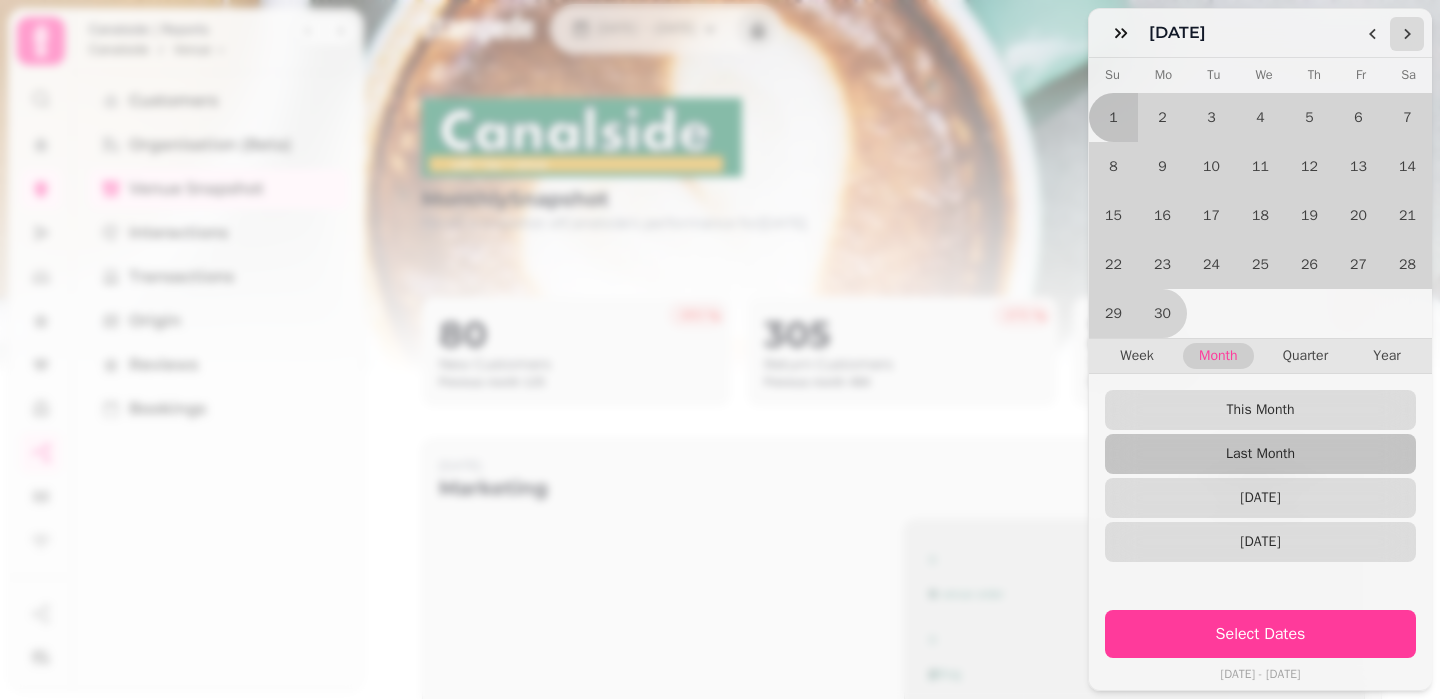 click 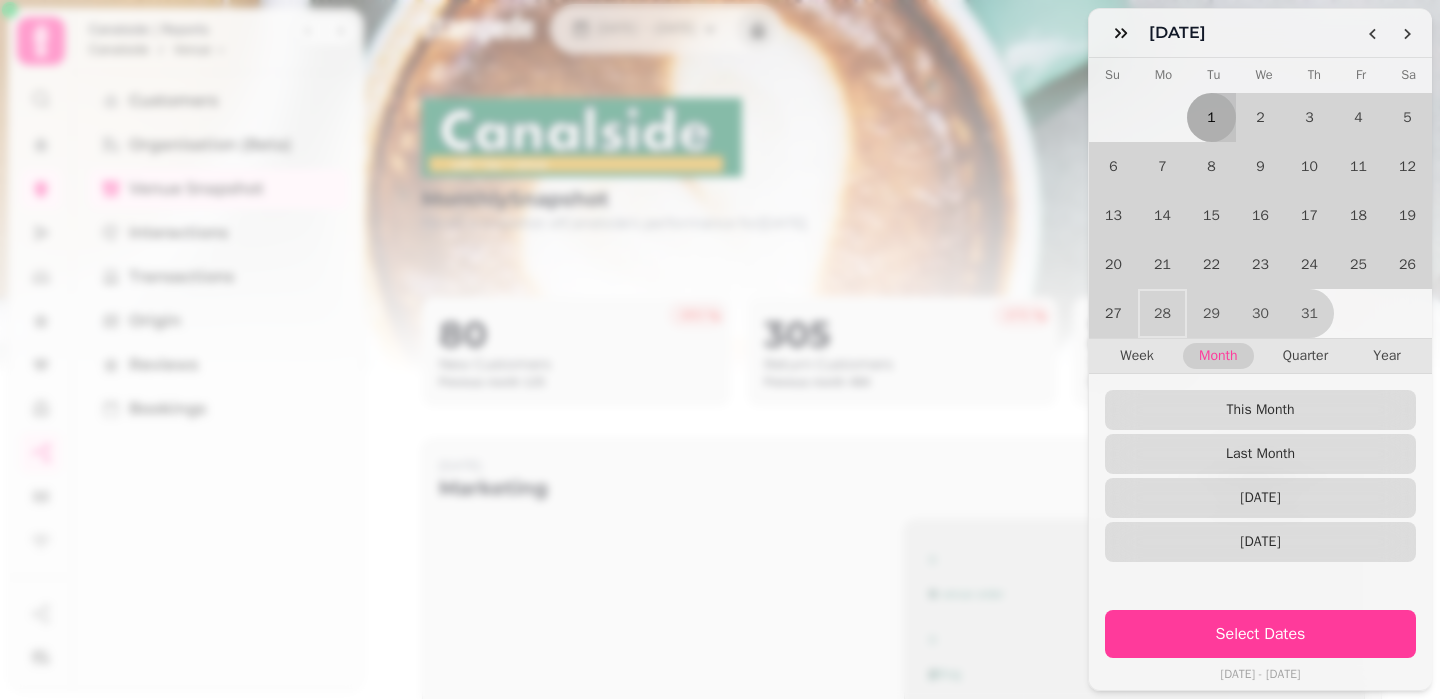 click on "1" at bounding box center (1211, 117) 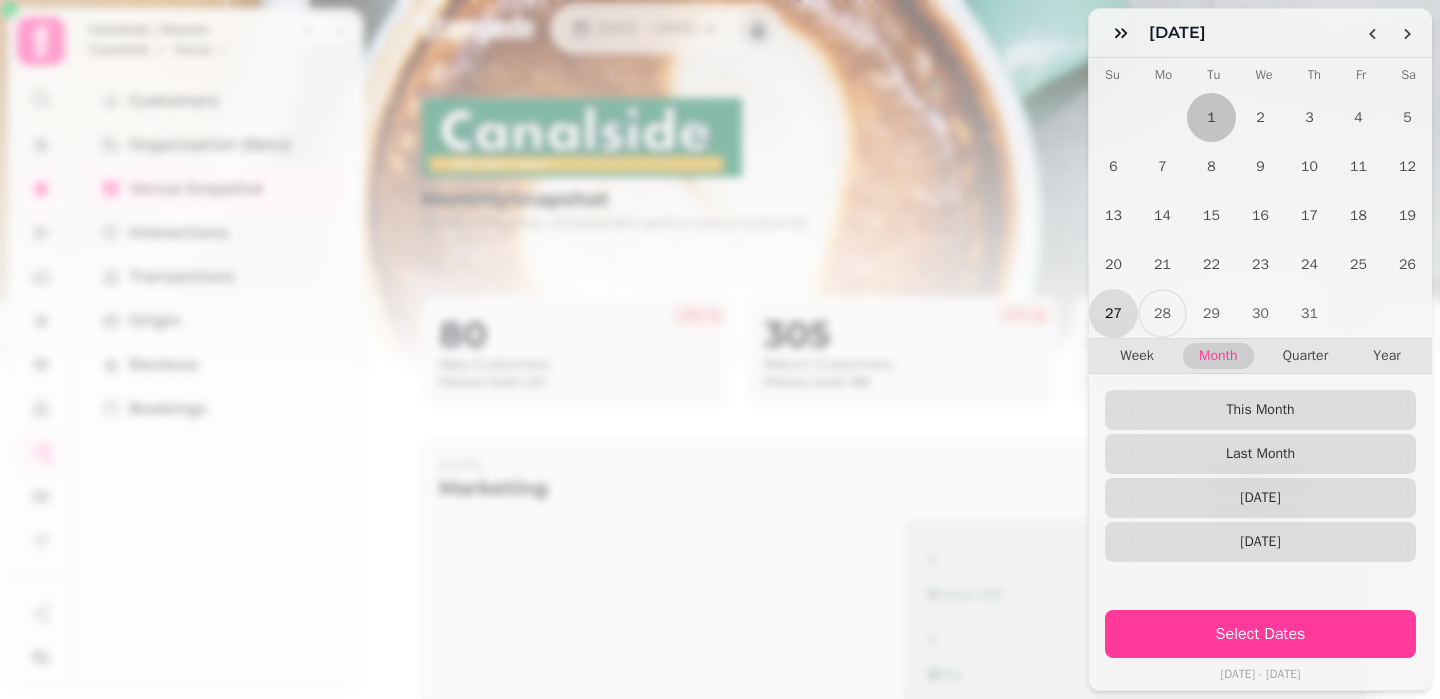 click on "27" at bounding box center [1113, 313] 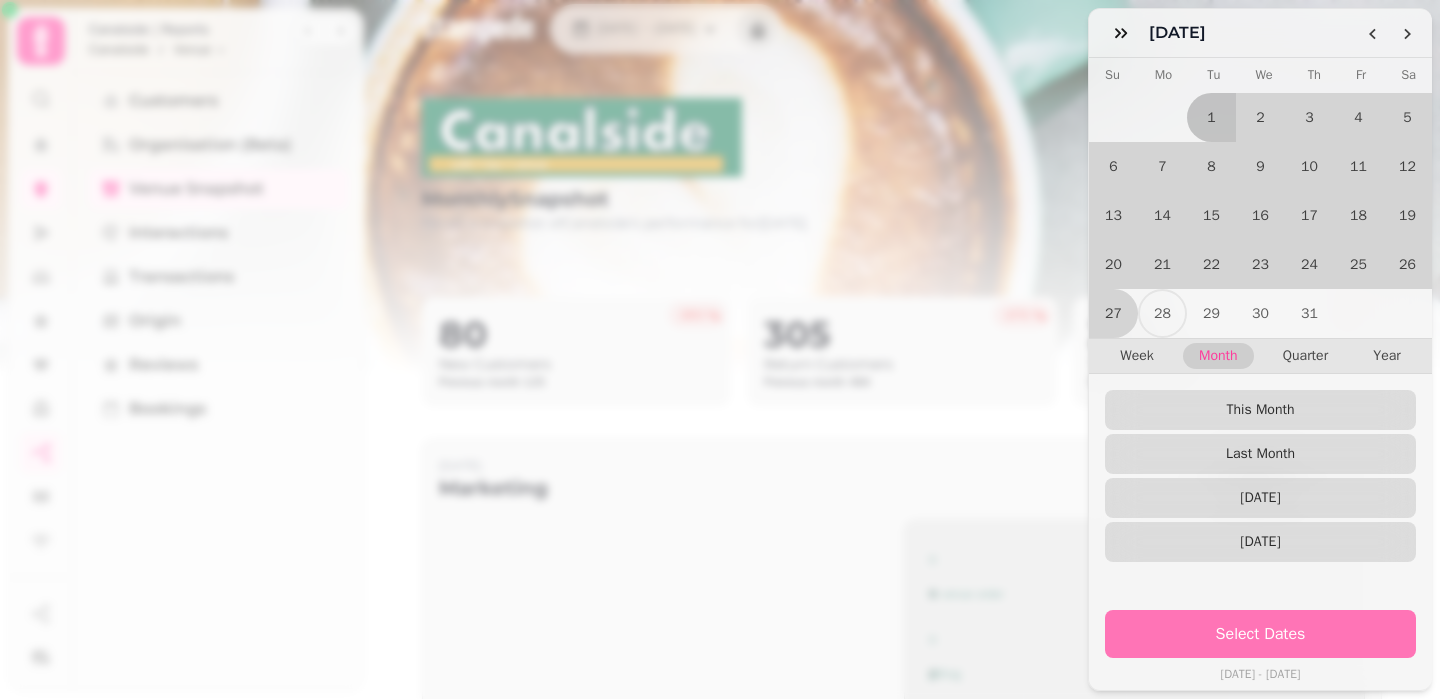 click on "Select Dates" at bounding box center (1260, 634) 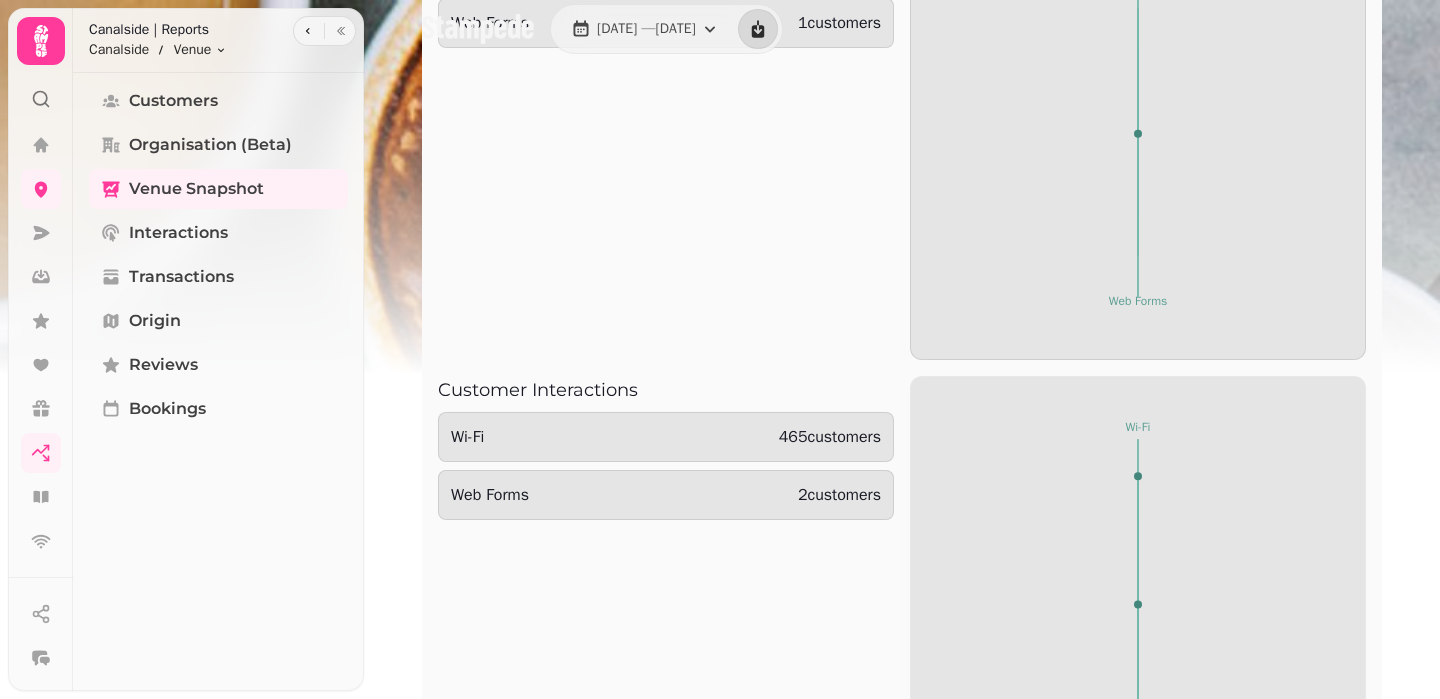 scroll, scrollTop: 2547, scrollLeft: 0, axis: vertical 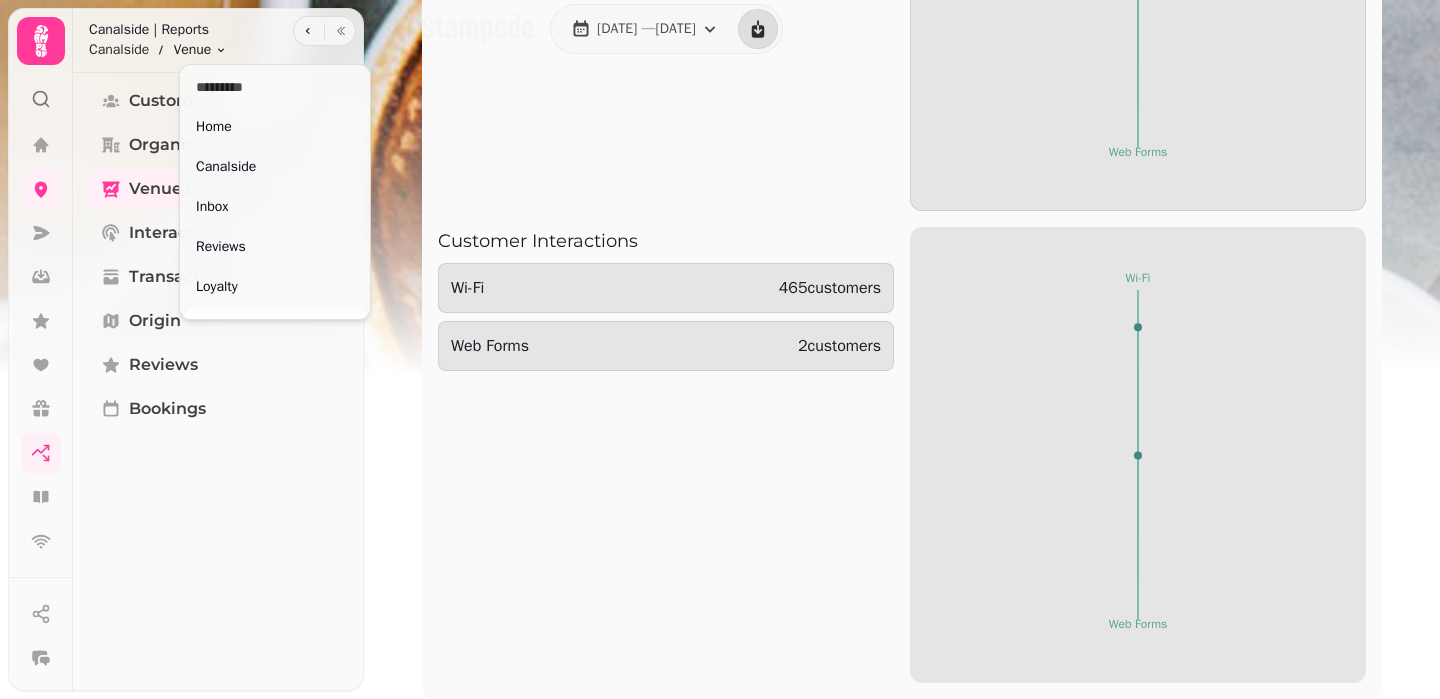 click on "[DATE]    —  [DATE] monthly  Snapshot Here's a snapshot of  Canalside 's performance for  [DATE] . 1 % 73 New Customers Previous month   72 4 % 286 Return Customers Previous month   275 3 % 359 Total Customers Previous month   347 [DATE] . Visit Patterns Visits by Day of Week [DATE] 44  ( 12.3 %) [DATE] 67  ( 18.8 %) [DATE] 58  ( 16.2 %) [DATE] 79  ( 22.1 %) [DATE] 44  ( 12.3 %) [DATE] 52  ( 14.6 %) [DATE] 13  ( 3.6 %) [DATE] [DATE] [DATE] [DATE] [DATE] [DATE] [DATE] Busiest Times Tue 22nd Previous month:   Thu 12th 27  visits Sat 26th Previous month:   Wed 11th 24  visits Thu 24th Previous month:   Thu 5th 24  visits Quietest Times Sun 20th Previous month:   Mon 9th 2  visits Sat 5th Previous month:   Fri 13th 4  visits Sun 13th Previous month:   Sun 1st 5  visits Growth Potential Busiest day -  27  visits Visits in month -  75 Potential capacity for visits -   837 Tue 1st Thu 3rd Sat 5th Mon 7th Wed 9th Fri 11th Sun 13th Wed 16th Fri 18th Sun 20th Wed 23rd 0 25" at bounding box center (720, 349) 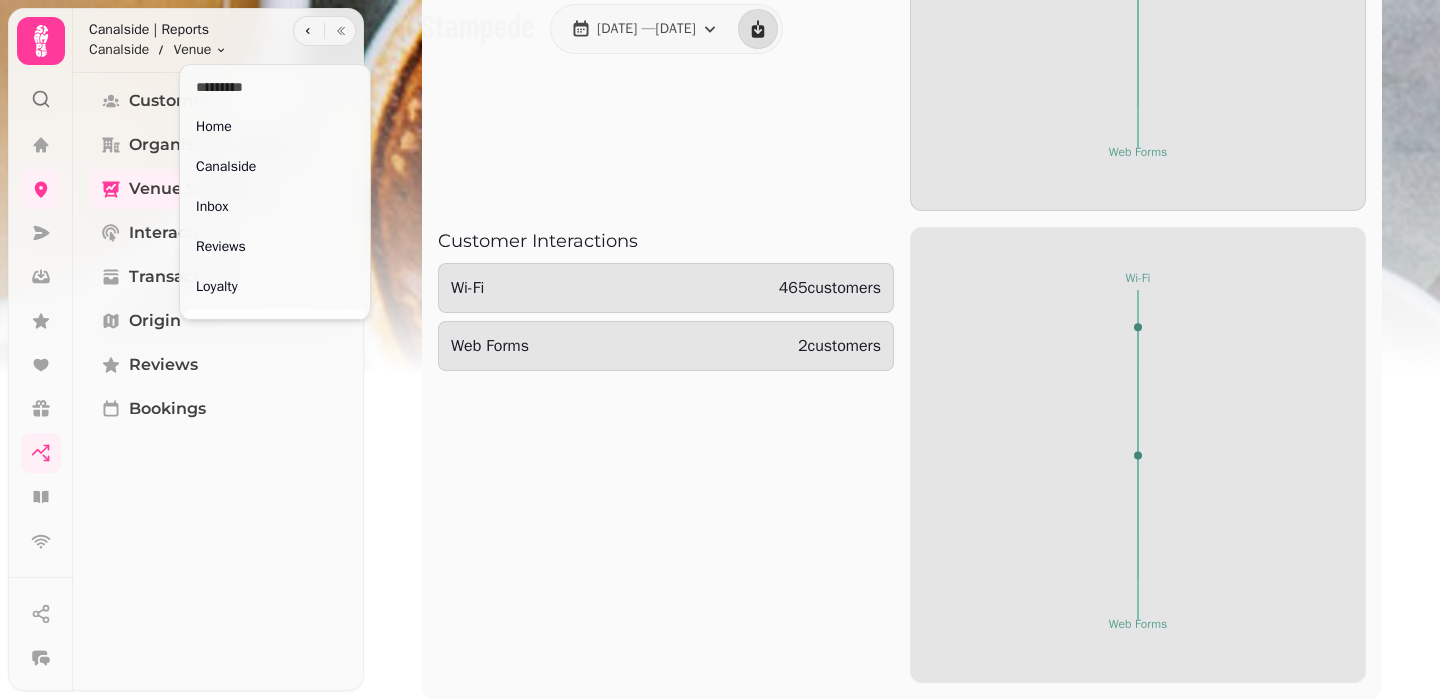 click on "[DATE]    —  [DATE] monthly  Snapshot Here's a snapshot of  Canalside 's performance for  [DATE] . 1 % 73 New Customers Previous month   72 4 % 286 Return Customers Previous month   275 3 % 359 Total Customers Previous month   347 [DATE] . Visit Patterns Visits by Day of Week [DATE] 44  ( 12.3 %) [DATE] 67  ( 18.8 %) [DATE] 58  ( 16.2 %) [DATE] 79  ( 22.1 %) [DATE] 44  ( 12.3 %) [DATE] 52  ( 14.6 %) [DATE] 13  ( 3.6 %) [DATE] [DATE] [DATE] [DATE] [DATE] [DATE] [DATE] Busiest Times Tue 22nd Previous month:   Thu 12th 27  visits Sat 26th Previous month:   Wed 11th 24  visits Thu 24th Previous month:   Thu 5th 24  visits Quietest Times Sun 20th Previous month:   Mon 9th 2  visits Sat 5th Previous month:   Fri 13th 4  visits Sun 13th Previous month:   Sun 1st 5  visits Growth Potential Busiest day -  27  visits Visits in month -  75 Potential capacity for visits -   837 Tue 1st Thu 3rd Sat 5th Mon 7th Wed 9th Fri 11th Sun 13th Wed 16th Fri 18th Sun 20th Wed 23rd 0 25" at bounding box center (720, 349) 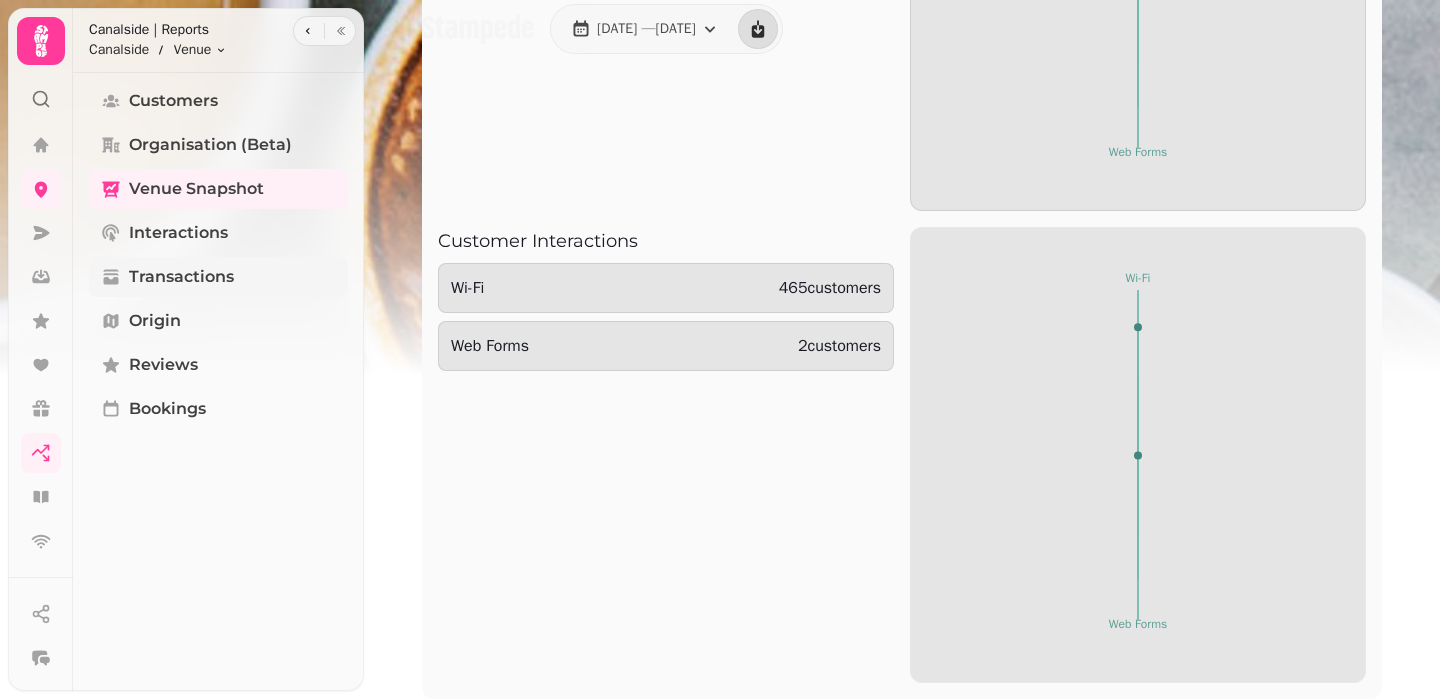 click on "Transactions" at bounding box center (181, 277) 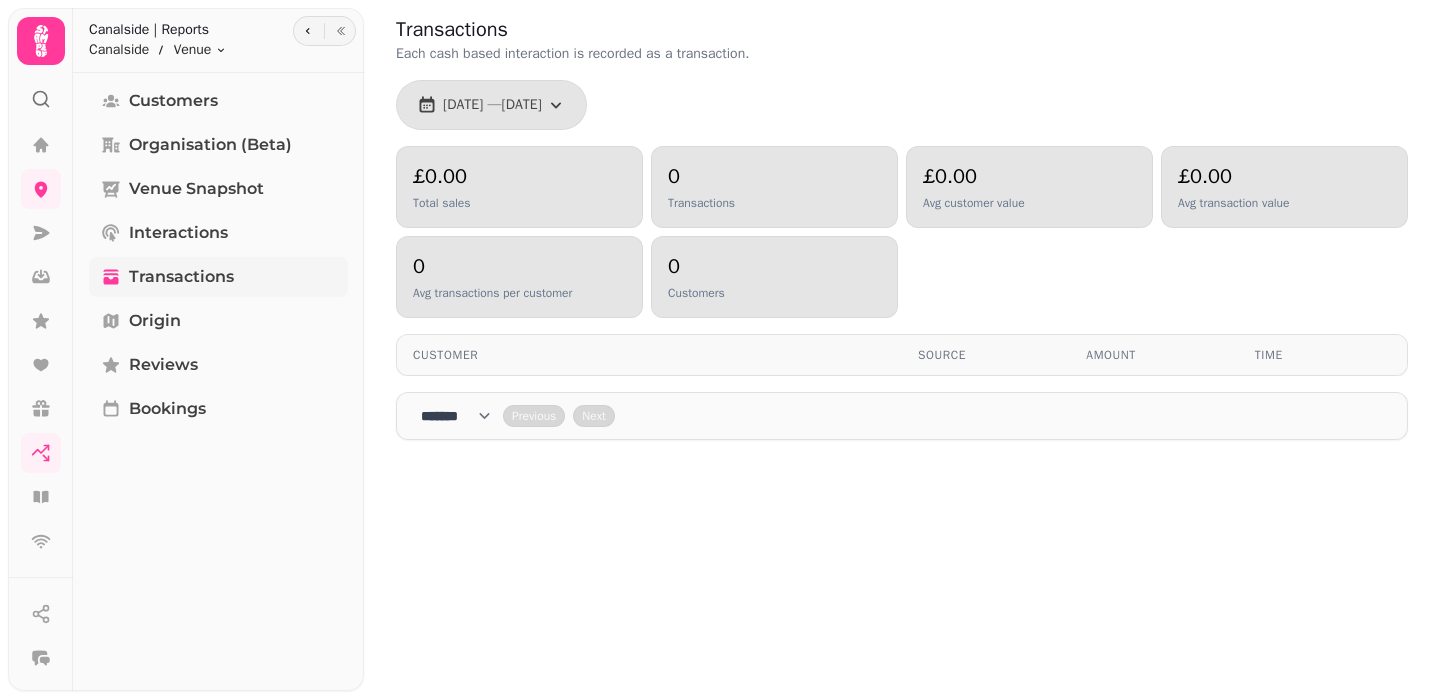 scroll, scrollTop: 0, scrollLeft: 0, axis: both 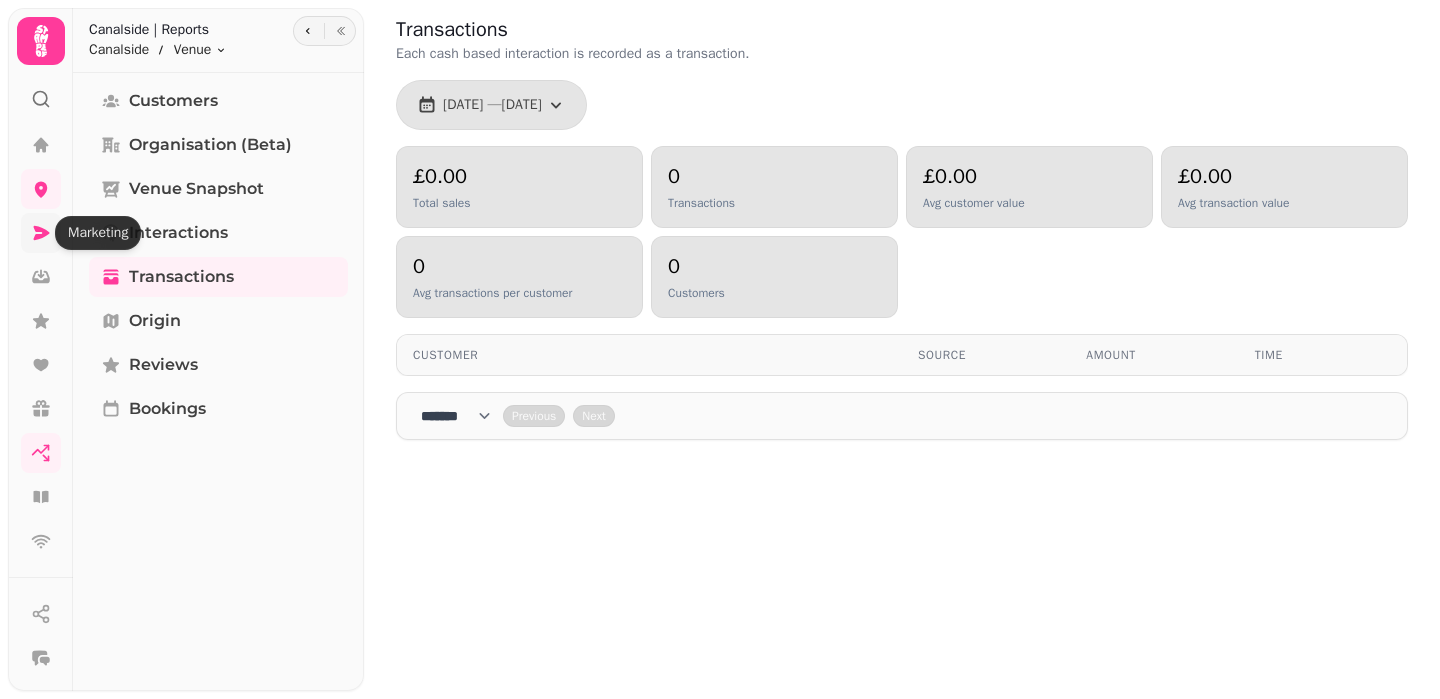 click 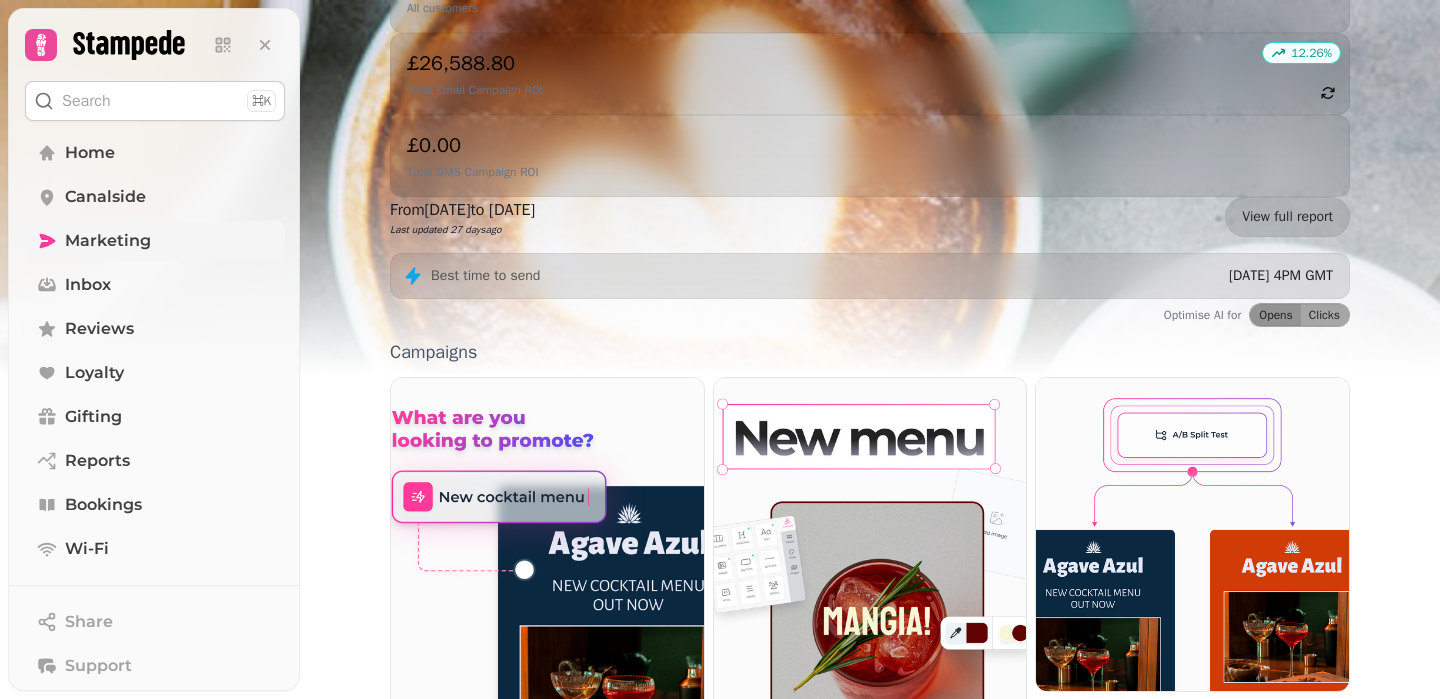 scroll, scrollTop: 0, scrollLeft: 0, axis: both 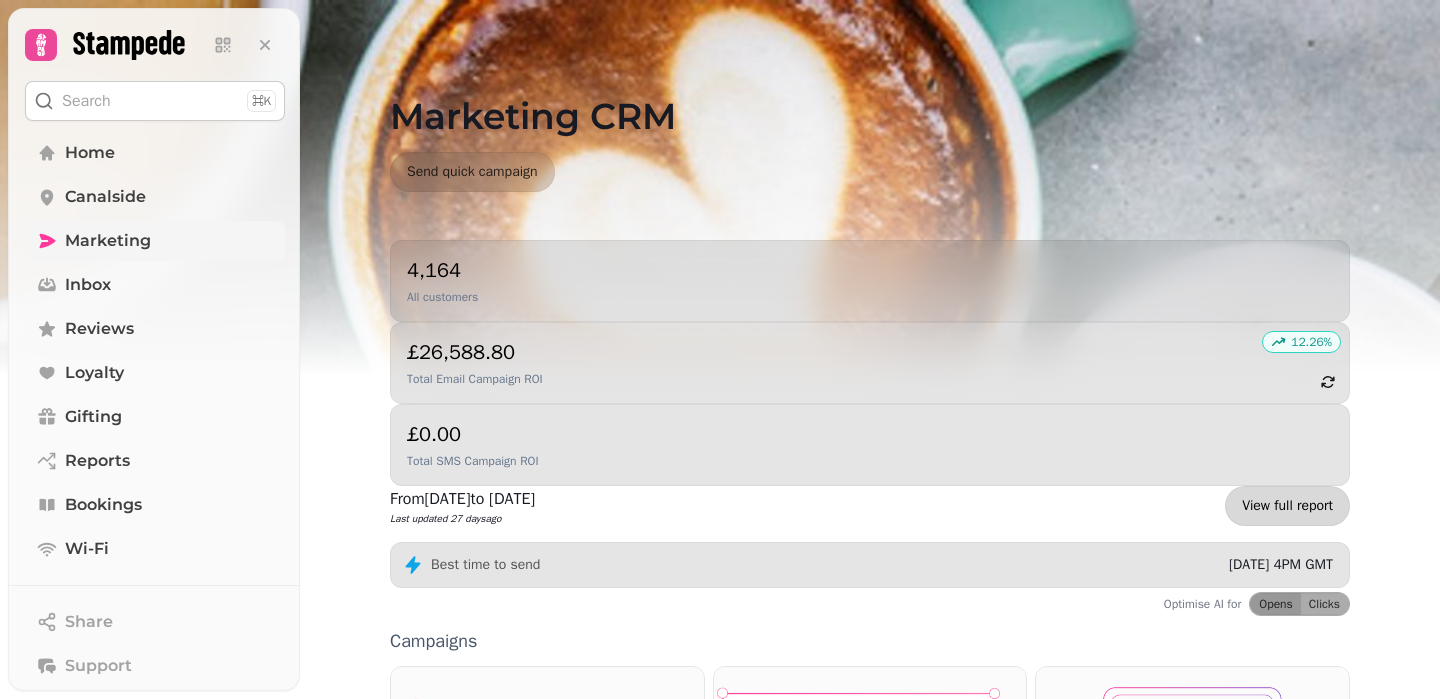click on "View full report" at bounding box center (1287, 506) 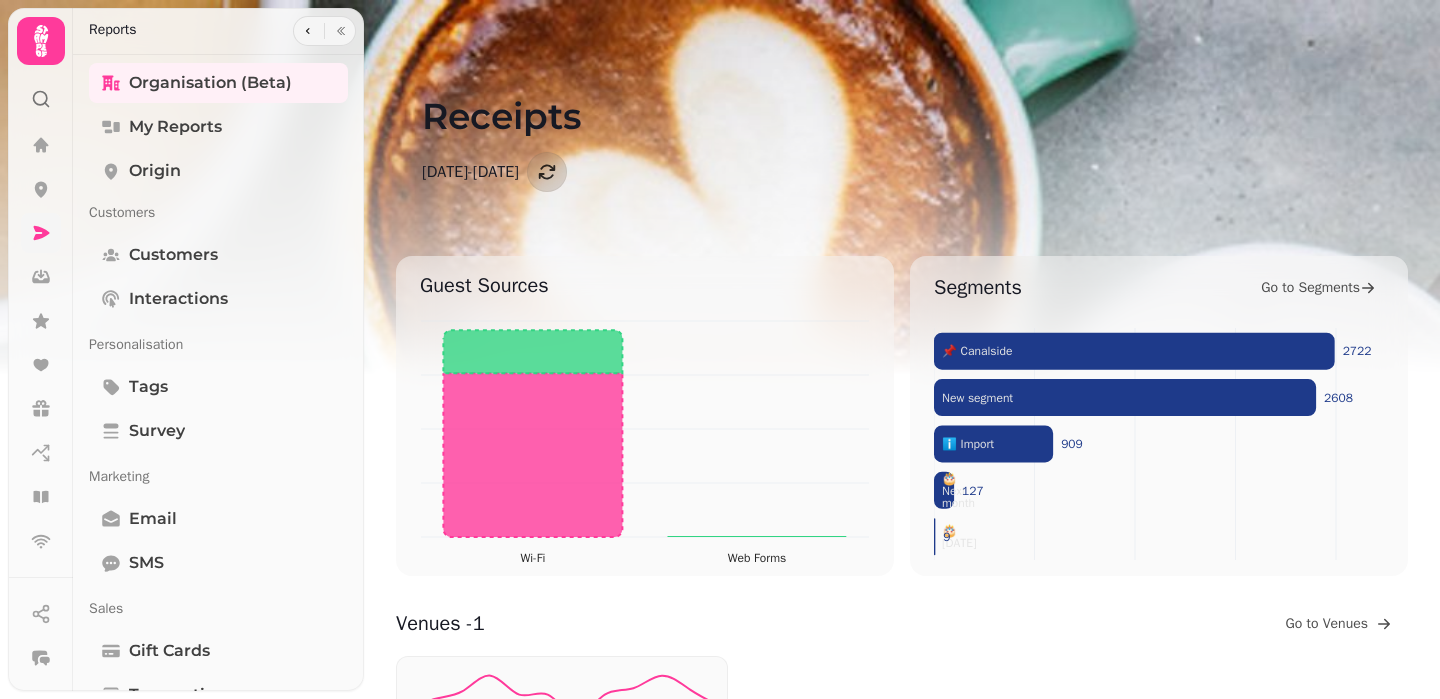 scroll, scrollTop: 60, scrollLeft: 0, axis: vertical 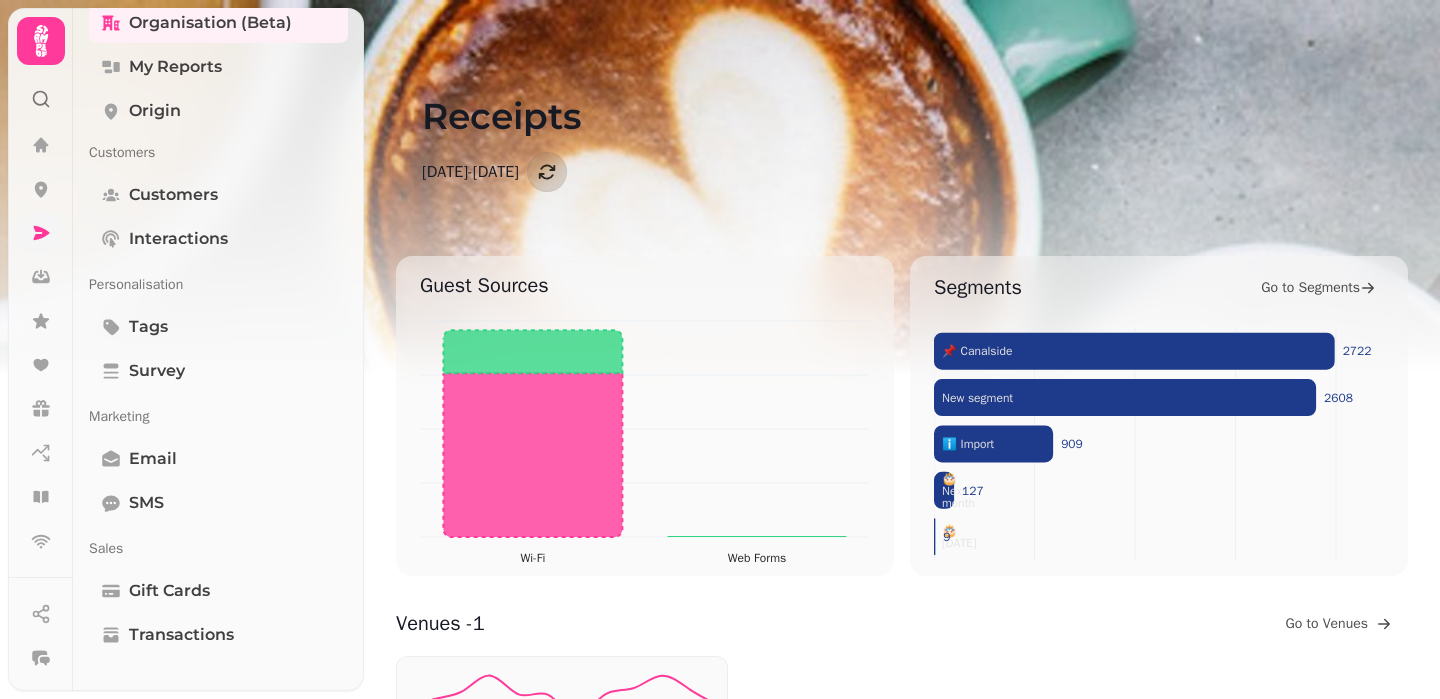 click on "Email" at bounding box center [218, 459] 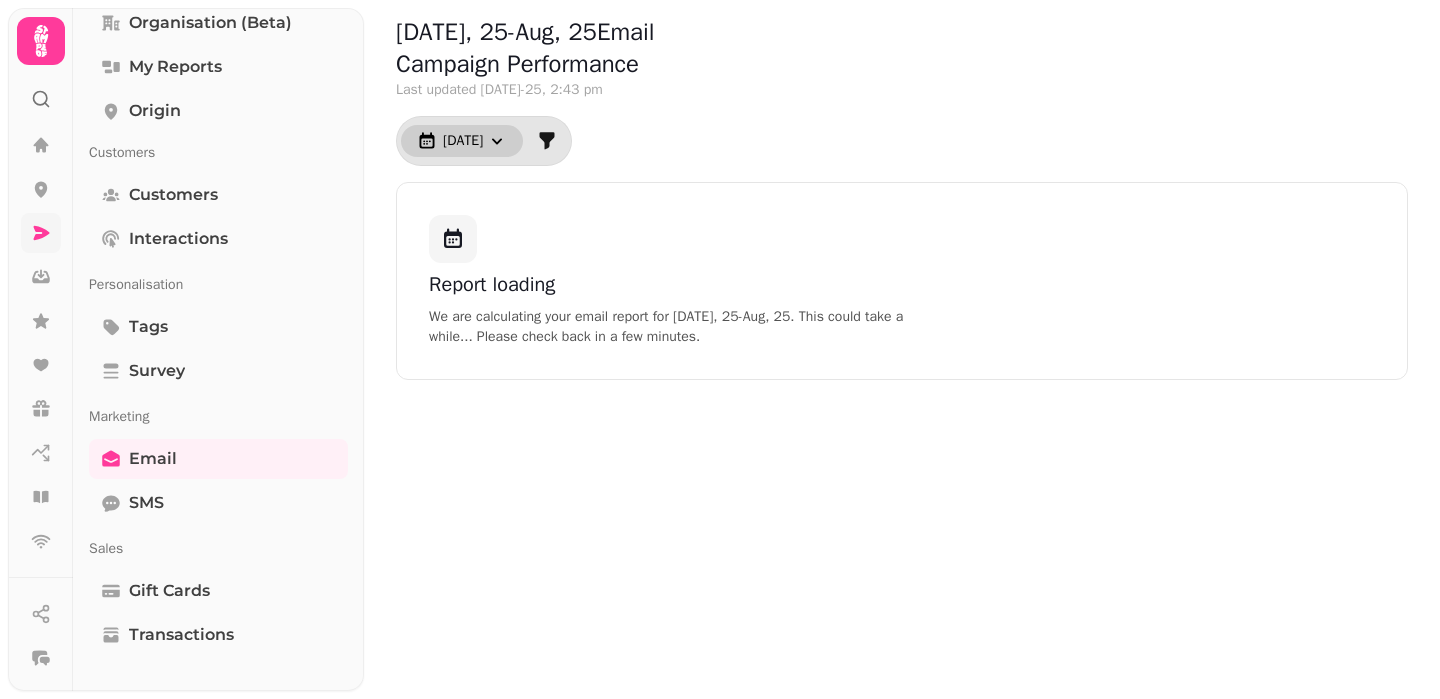 click on "[DATE]" at bounding box center [463, 141] 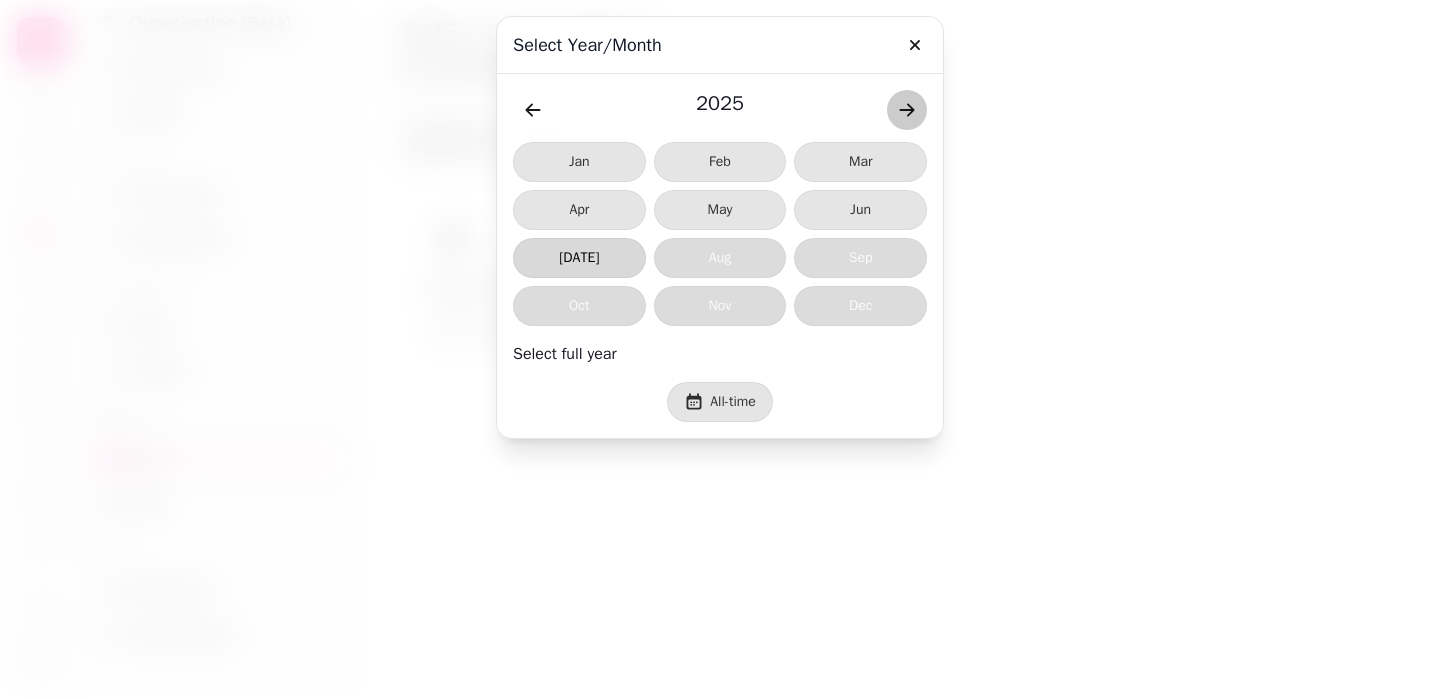 click on "[DATE]" at bounding box center (579, 258) 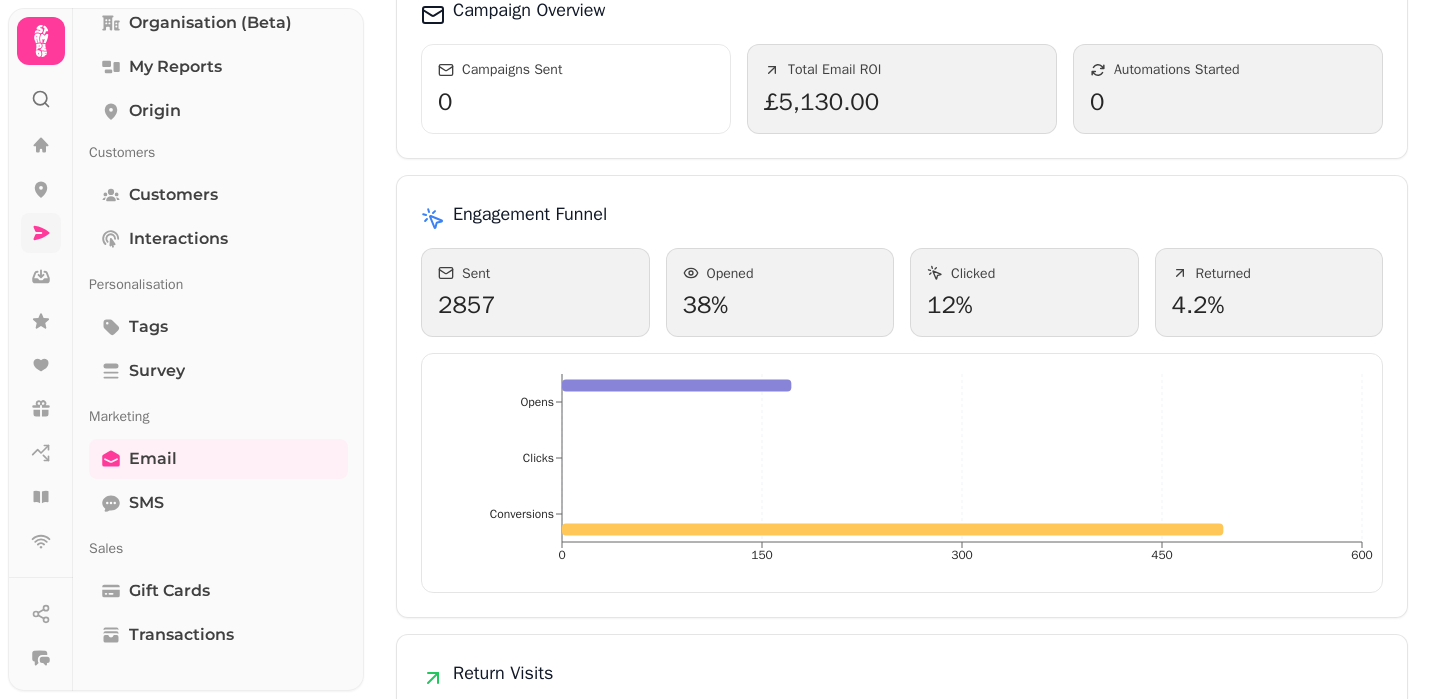scroll, scrollTop: 212, scrollLeft: 0, axis: vertical 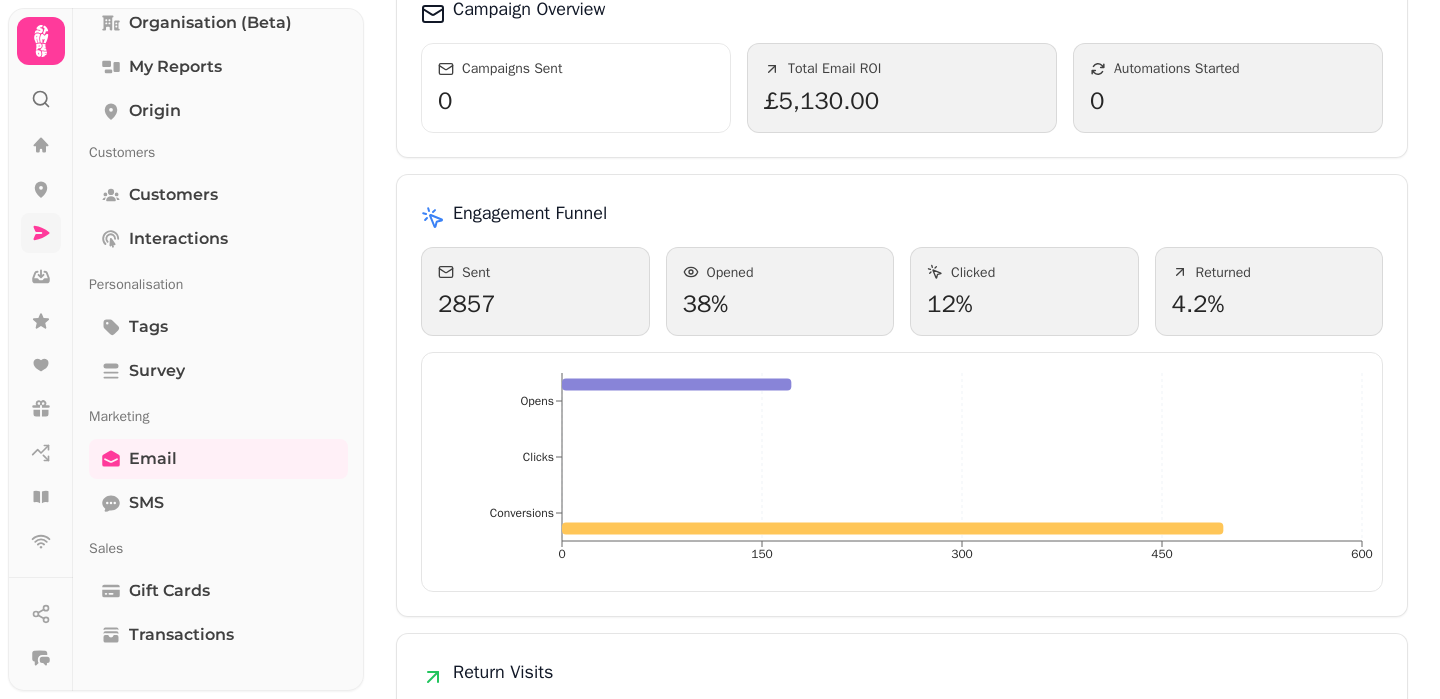 type 